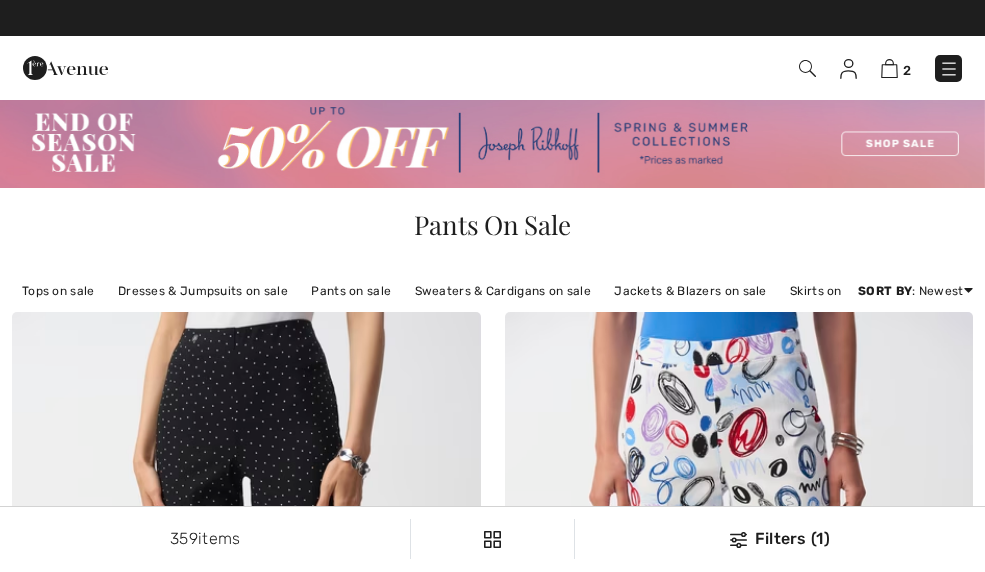 scroll, scrollTop: 467, scrollLeft: 0, axis: vertical 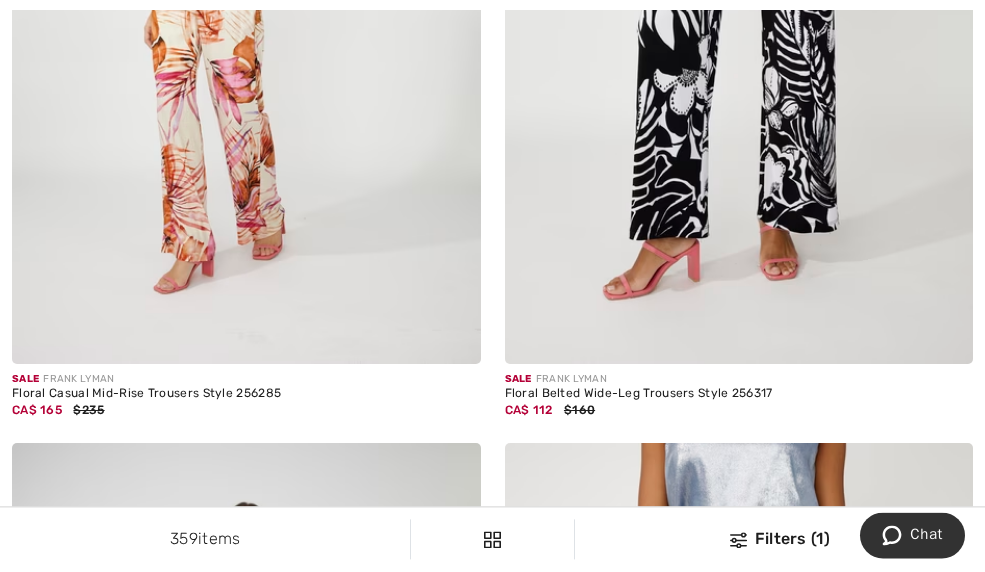 click at bounding box center [739, 13] 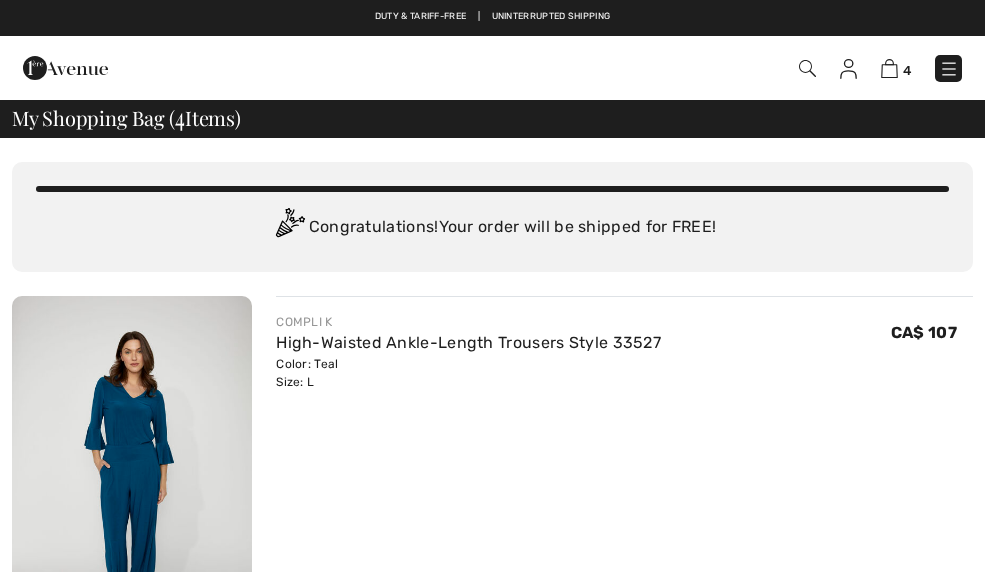 scroll, scrollTop: 0, scrollLeft: 0, axis: both 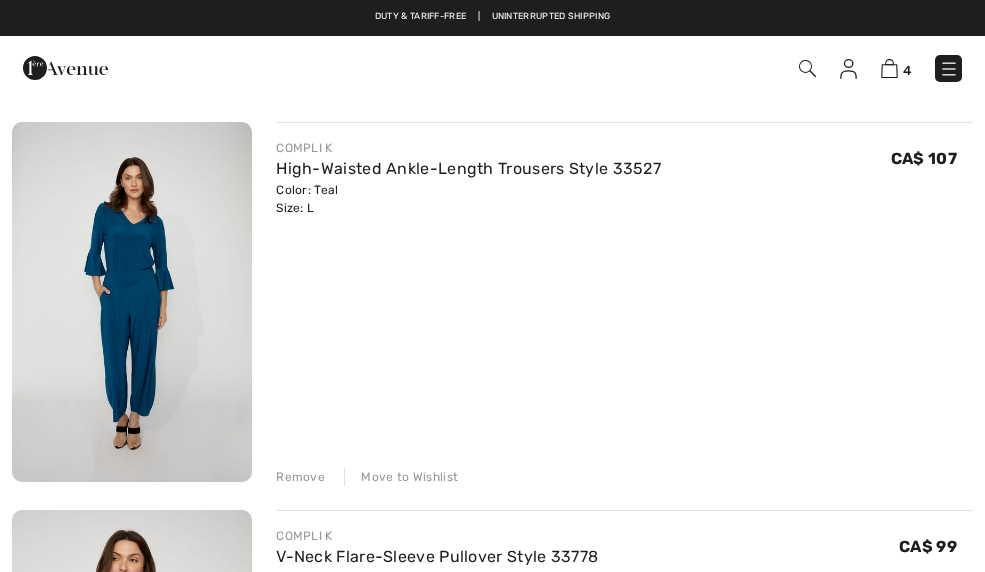 click on "Remove" at bounding box center [300, 477] 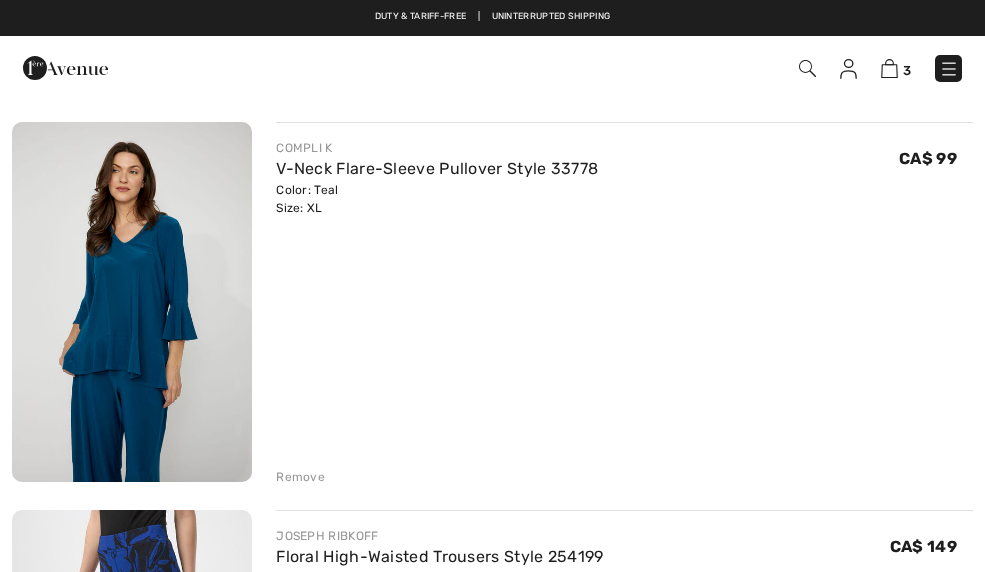click on "Remove" at bounding box center [300, 477] 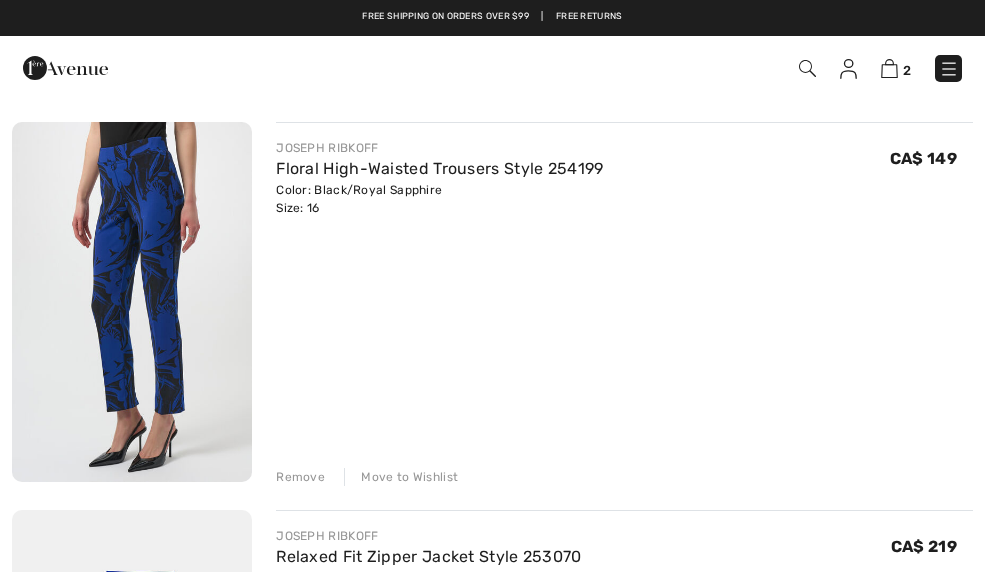 click on "Floral High-Waisted Trousers Style 254199" at bounding box center [439, 168] 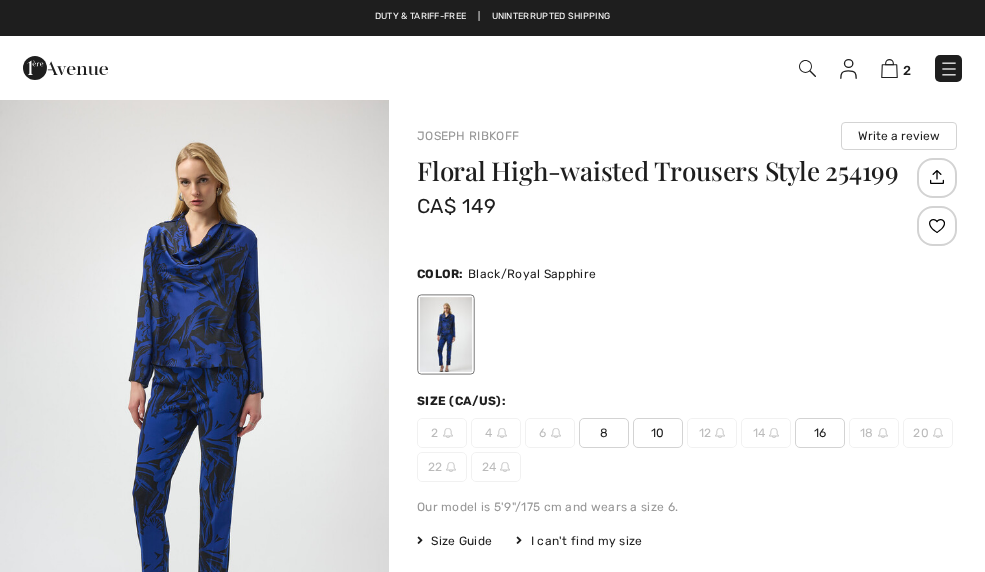 scroll, scrollTop: 0, scrollLeft: 0, axis: both 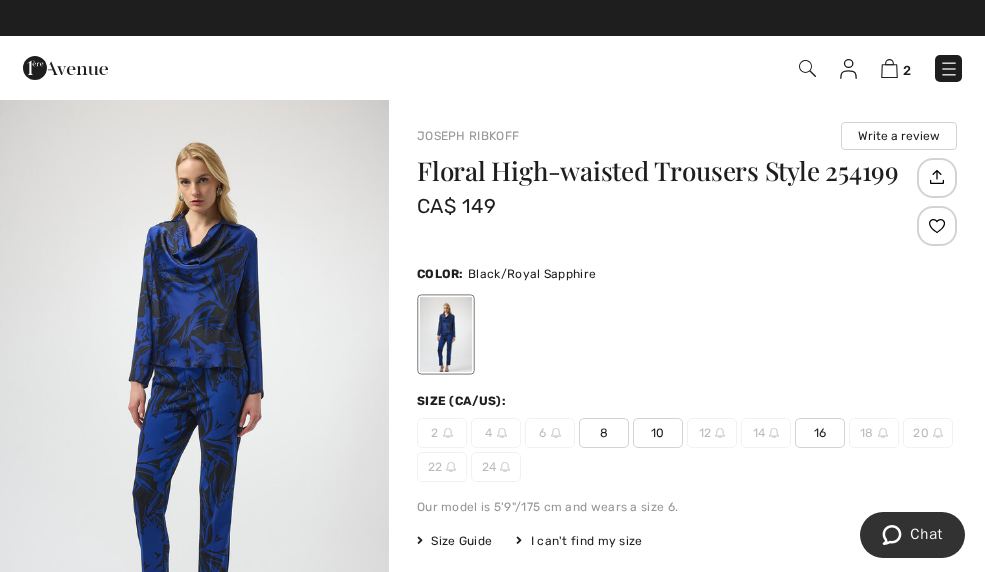 click on "2" at bounding box center [896, 68] 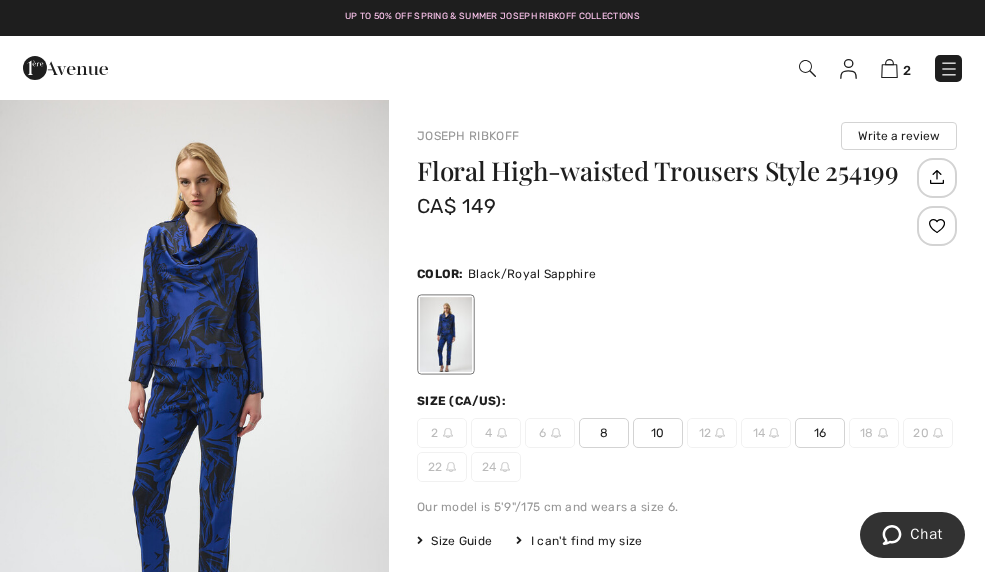 click at bounding box center [889, 68] 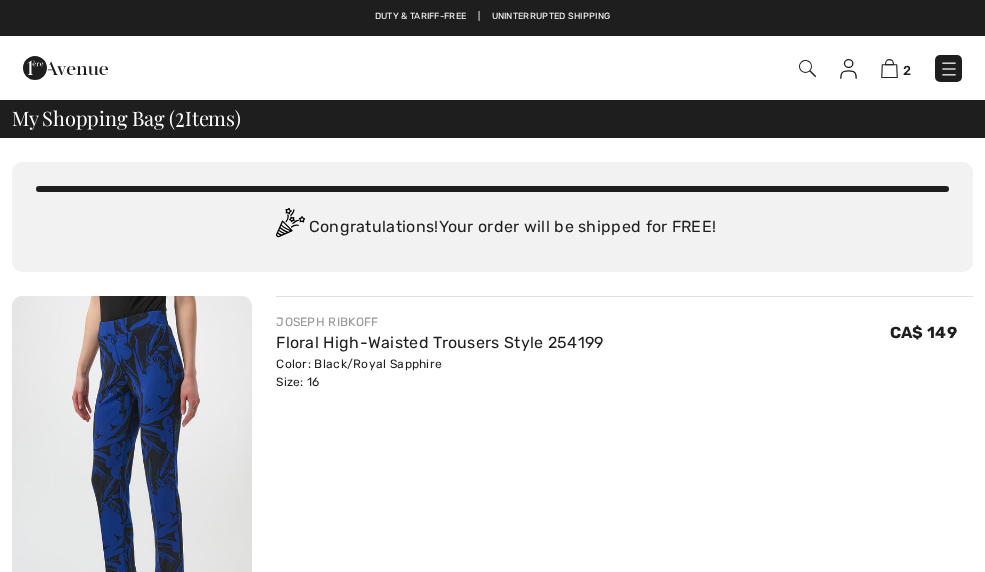 scroll, scrollTop: 0, scrollLeft: 0, axis: both 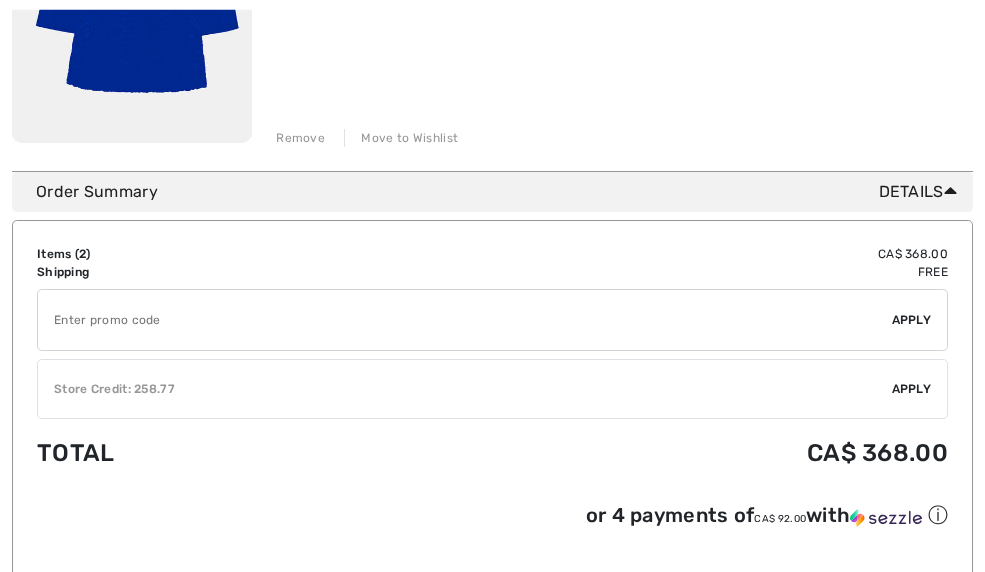 click on "Apply" at bounding box center [912, 389] 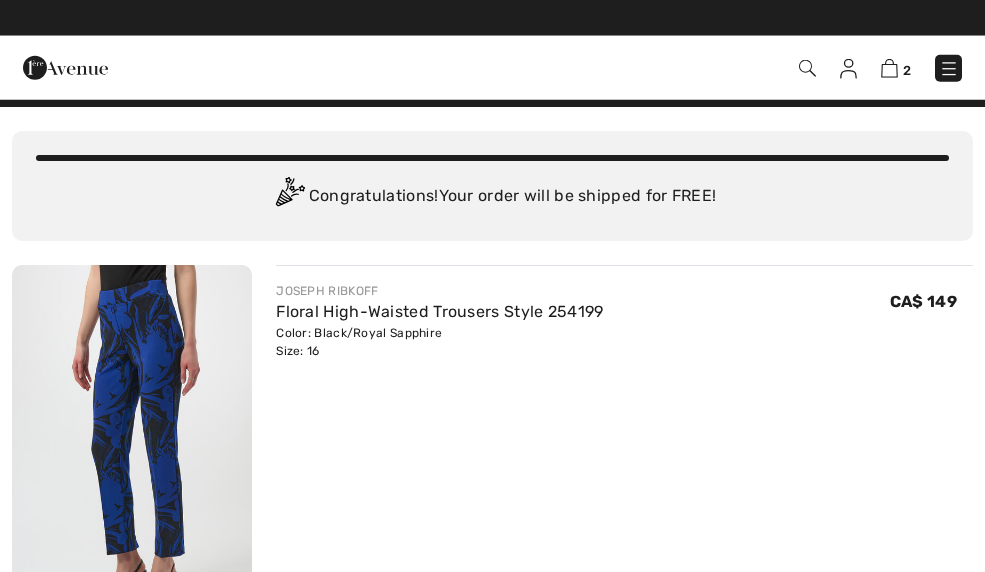 scroll, scrollTop: 0, scrollLeft: 0, axis: both 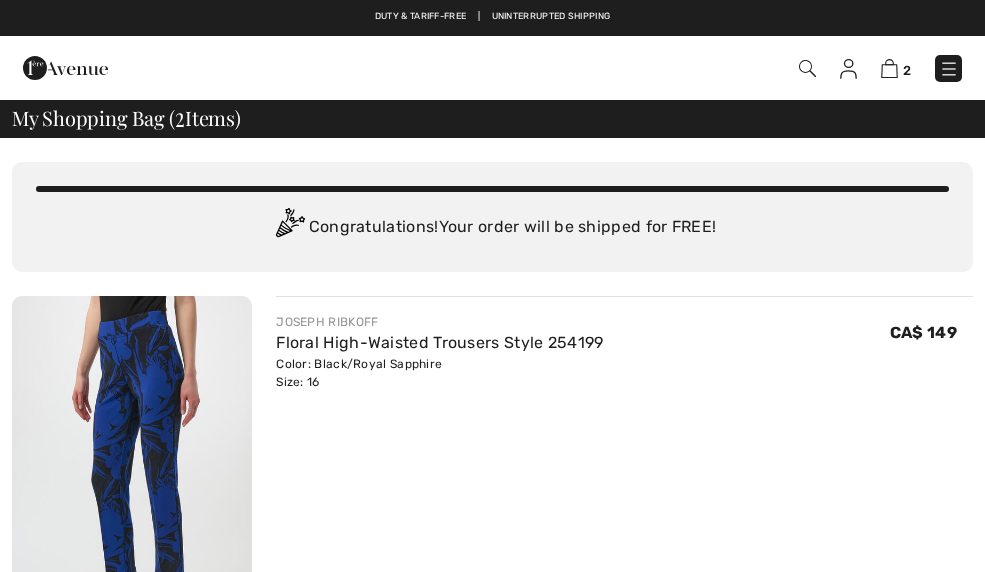 click at bounding box center [848, 69] 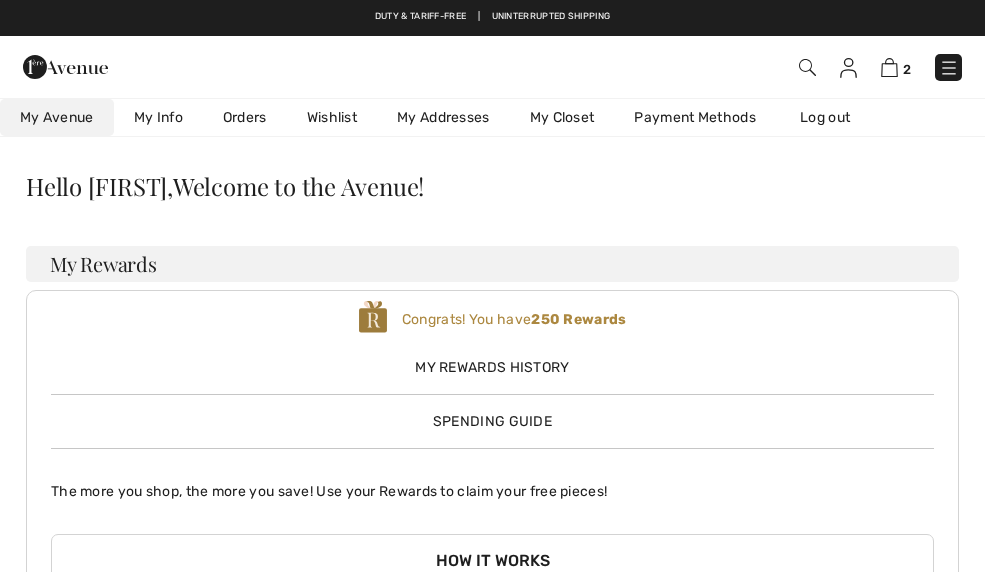 scroll, scrollTop: 0, scrollLeft: 0, axis: both 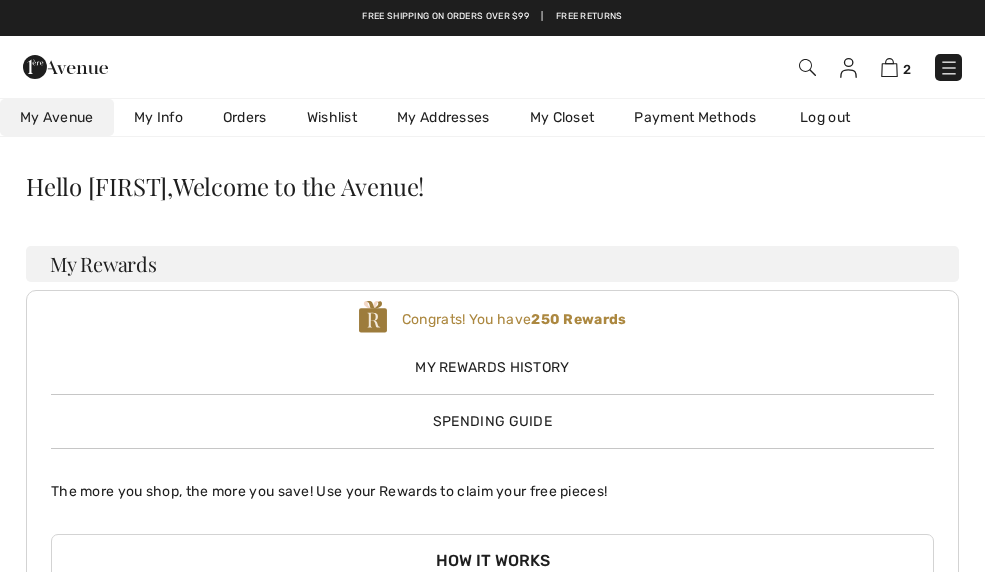 click at bounding box center (889, 67) 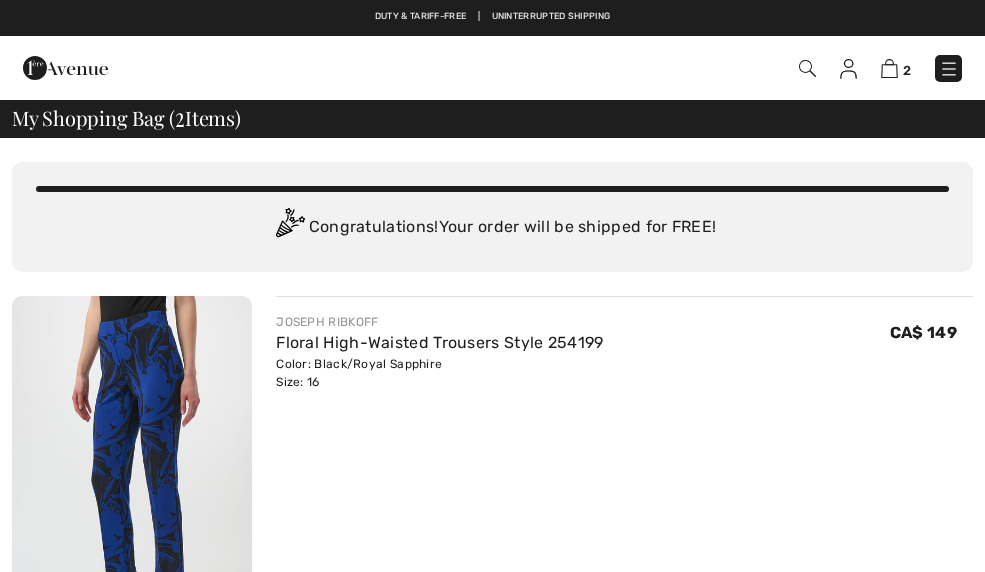 scroll, scrollTop: 0, scrollLeft: 0, axis: both 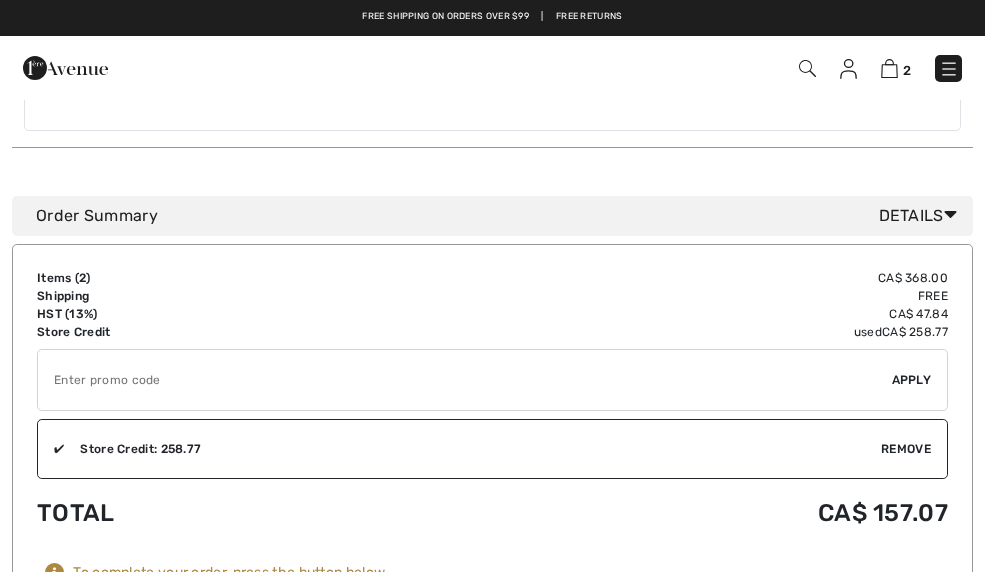 click on "Items ( 2 )
CA$ 368.00
Promo code CA$ 0.00
Shipping
Free
HST (13%) CA$ 47.84
Tax2 CA$ 0.00
Duties & Taxes CA$ 0.00
Store Credit
used  CA$ 258.77
✔
Apply
Remove
✔
Store Credit: 258.77
Apply
Remove
Total
CA$ 157.07
To complete your order, press the button below.
Finalize Your Order with PayPal
Place Your Order
Duty & tariff-free      |     Uninterrupted shipping" at bounding box center (492, 505) 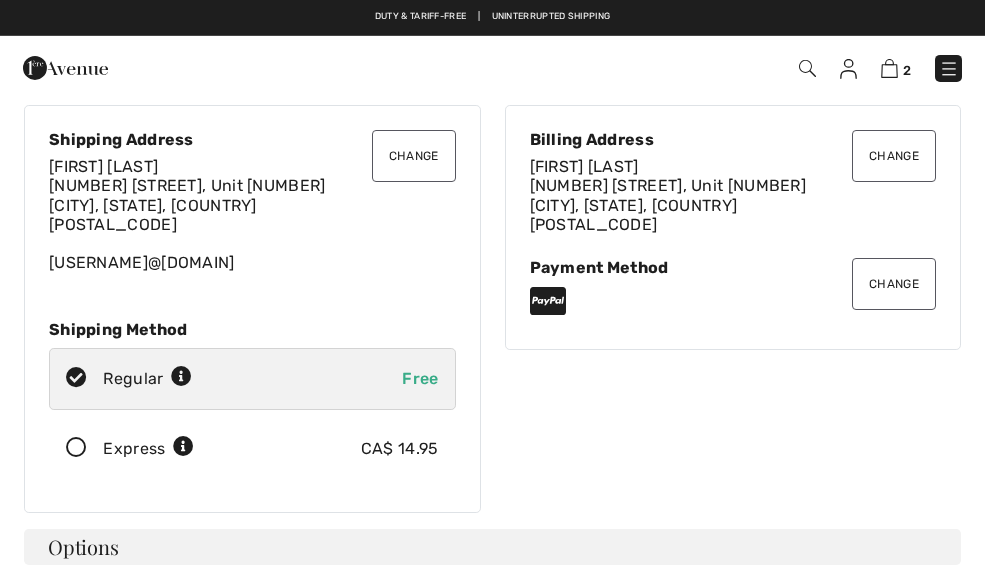 scroll, scrollTop: 0, scrollLeft: 0, axis: both 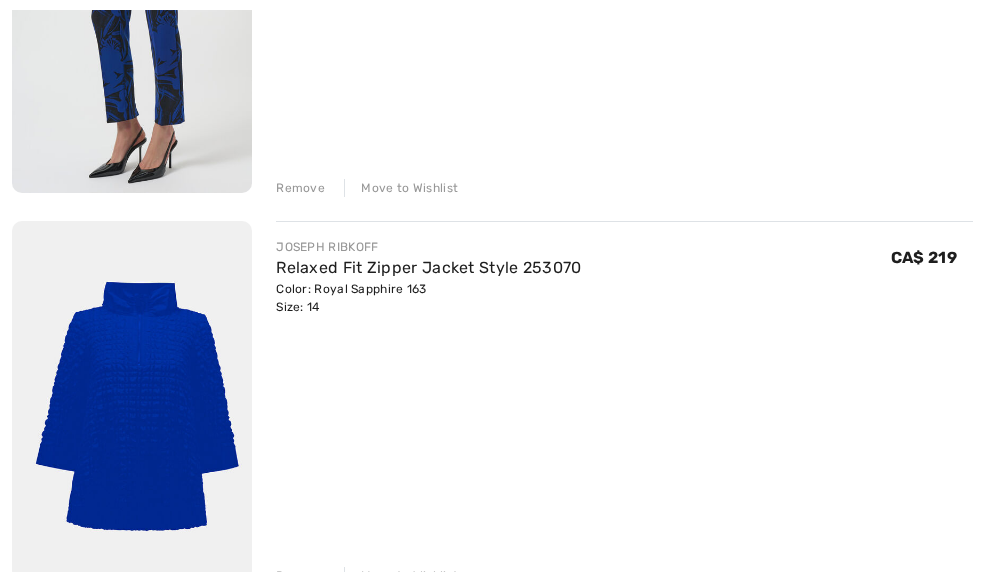 click on "Relaxed Fit Zipper Jacket Style 253070" at bounding box center (428, 267) 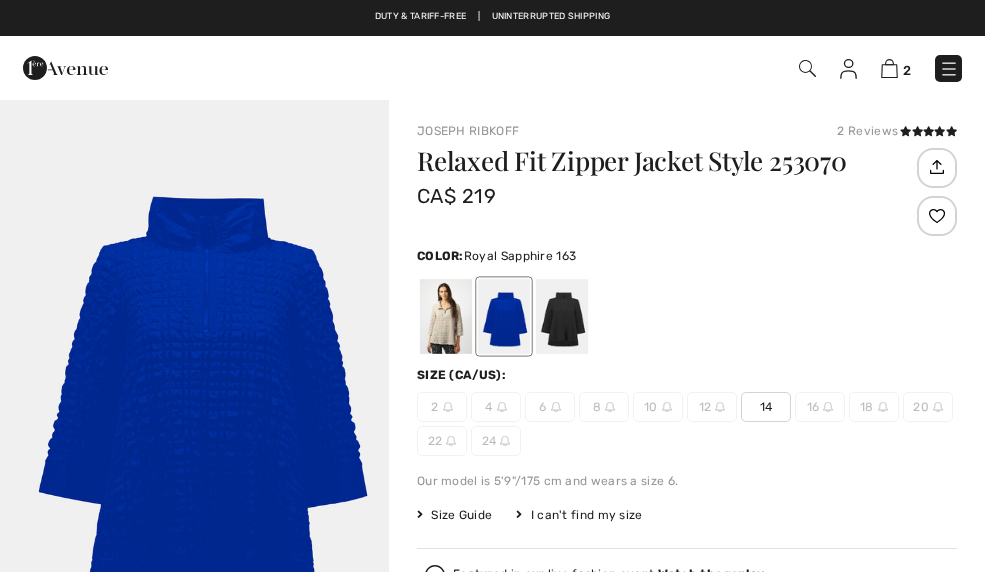 checkbox on "true" 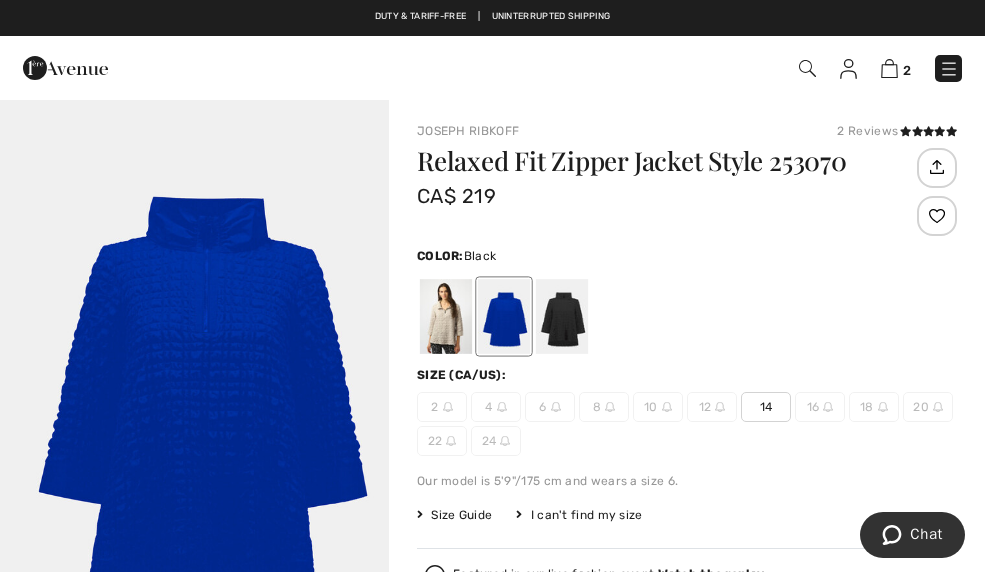 click at bounding box center (562, 316) 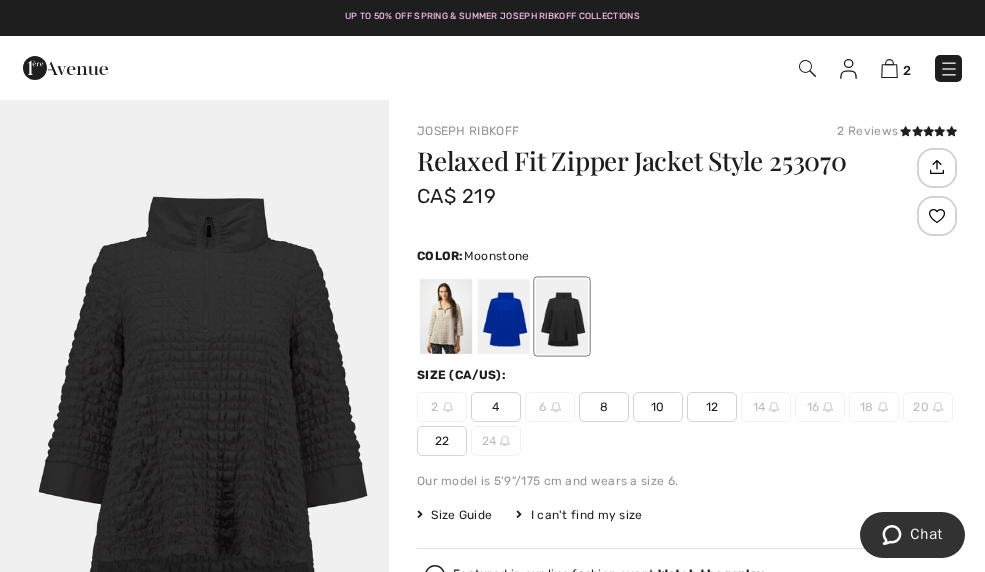 click at bounding box center [446, 316] 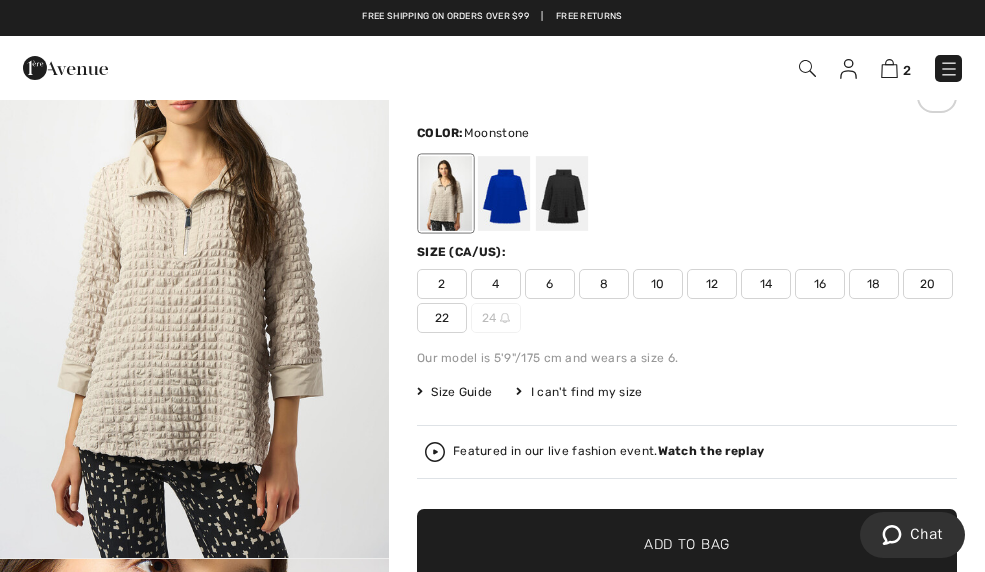scroll, scrollTop: 0, scrollLeft: 0, axis: both 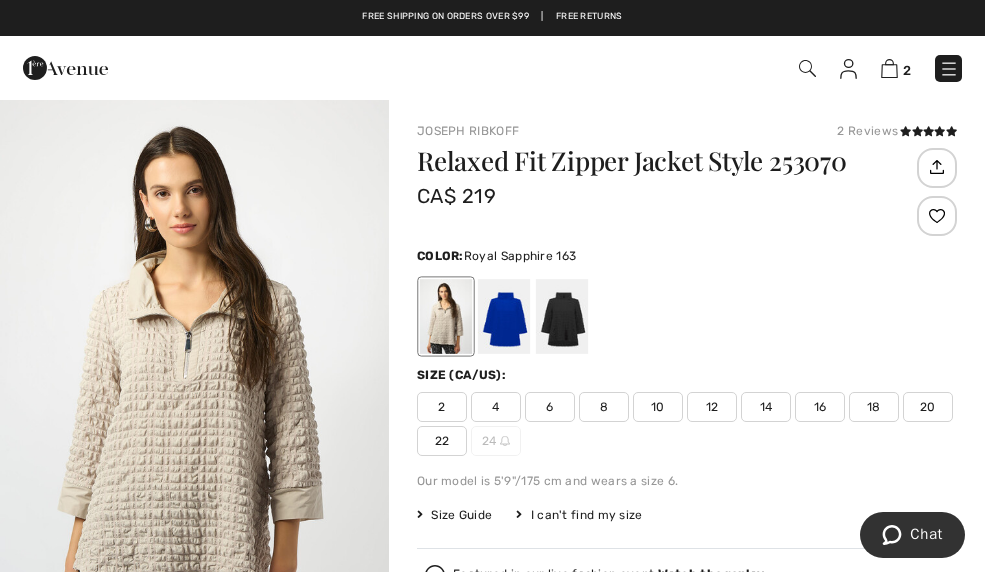 click at bounding box center (504, 316) 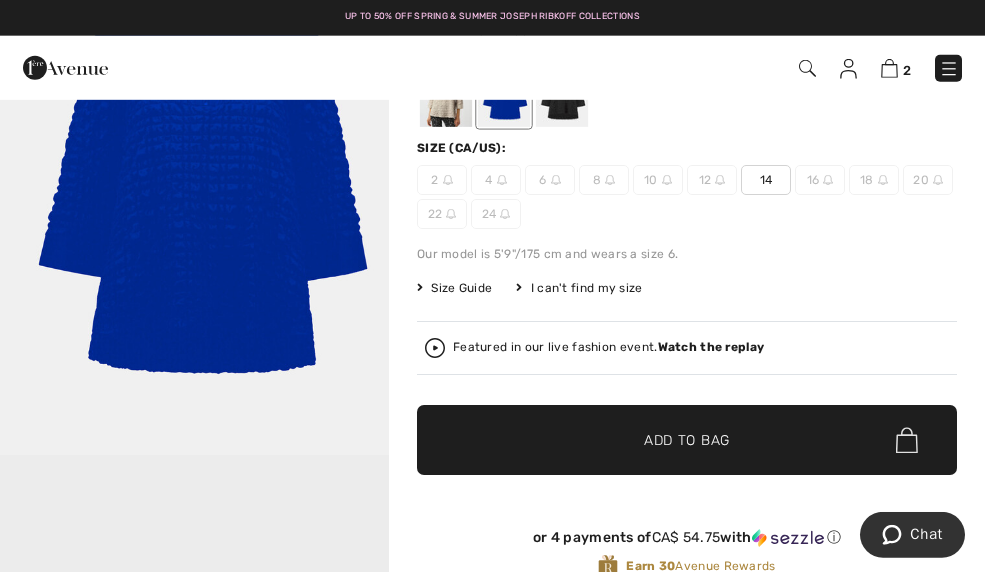 scroll, scrollTop: 236, scrollLeft: 0, axis: vertical 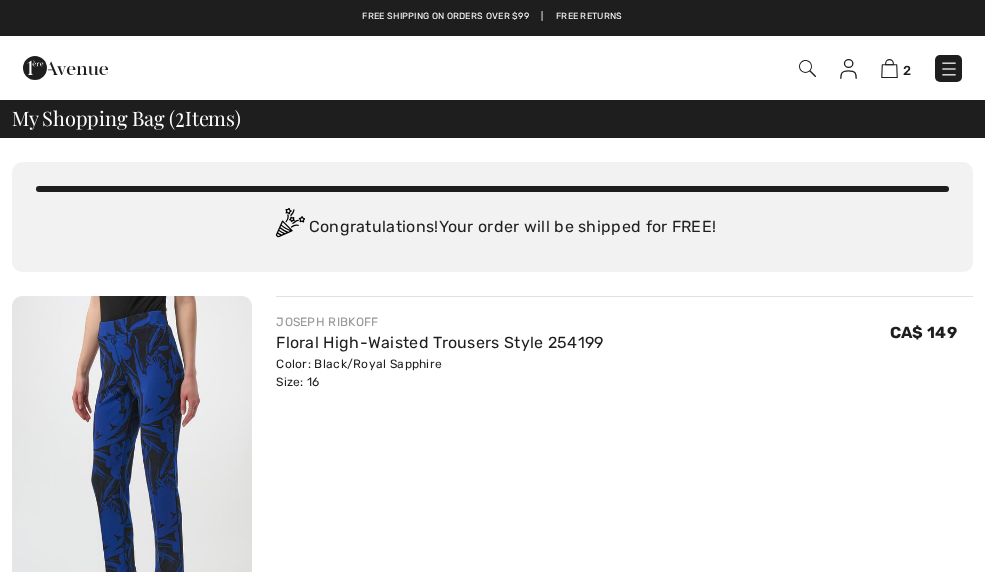 click at bounding box center [948, 68] 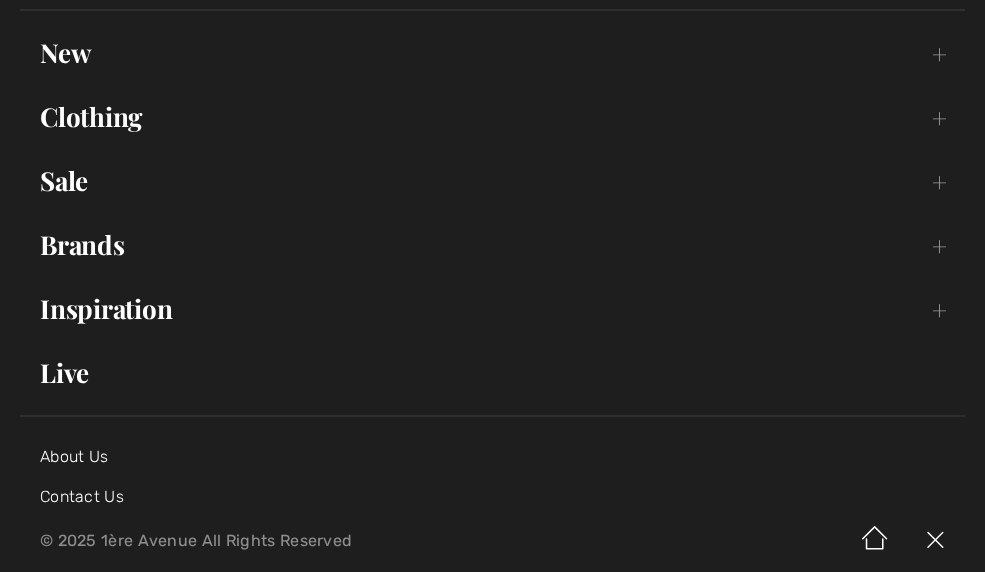 scroll, scrollTop: 162, scrollLeft: 0, axis: vertical 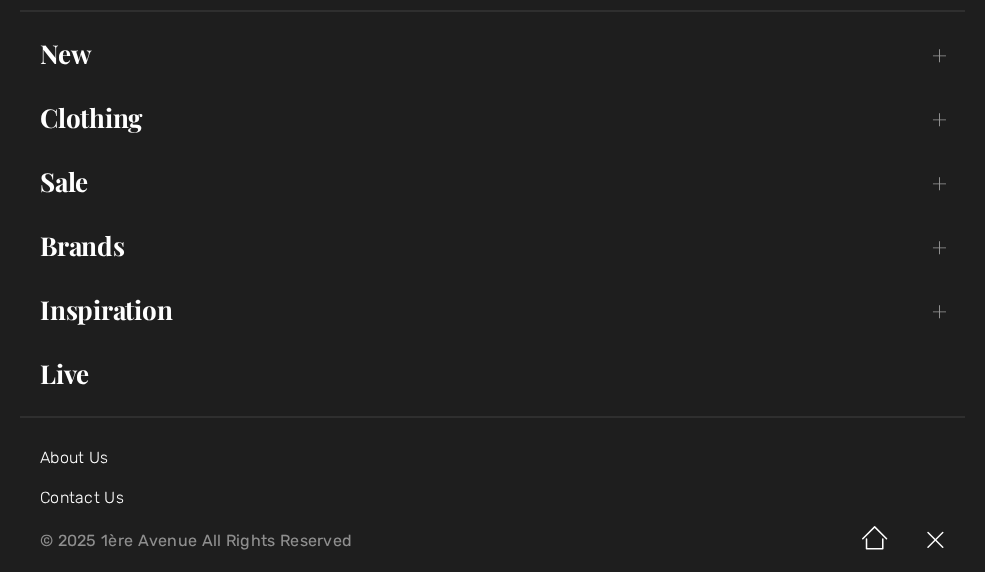 click on "Brands Open submenu" at bounding box center (492, 246) 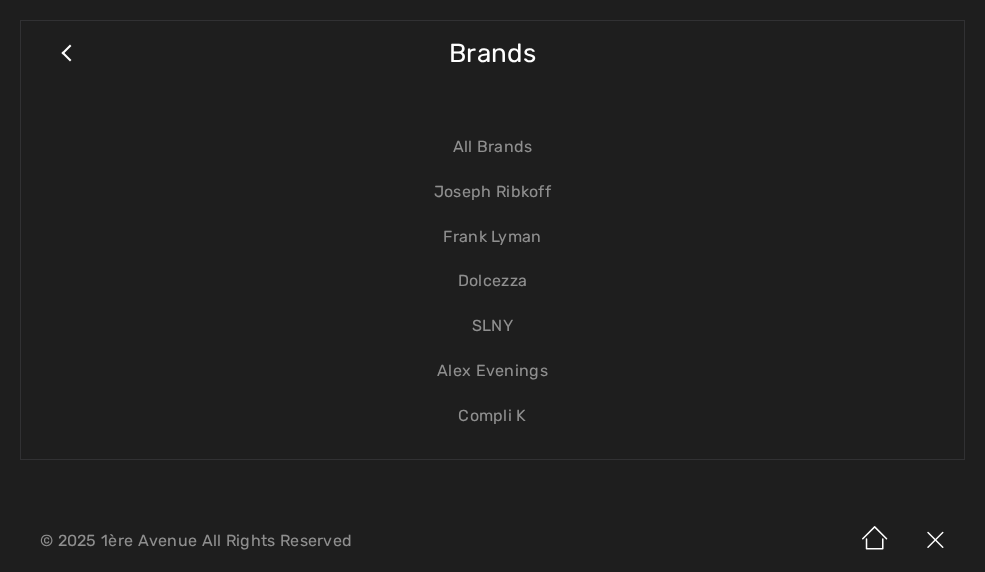 click on "Joseph Ribkoff" at bounding box center [492, 192] 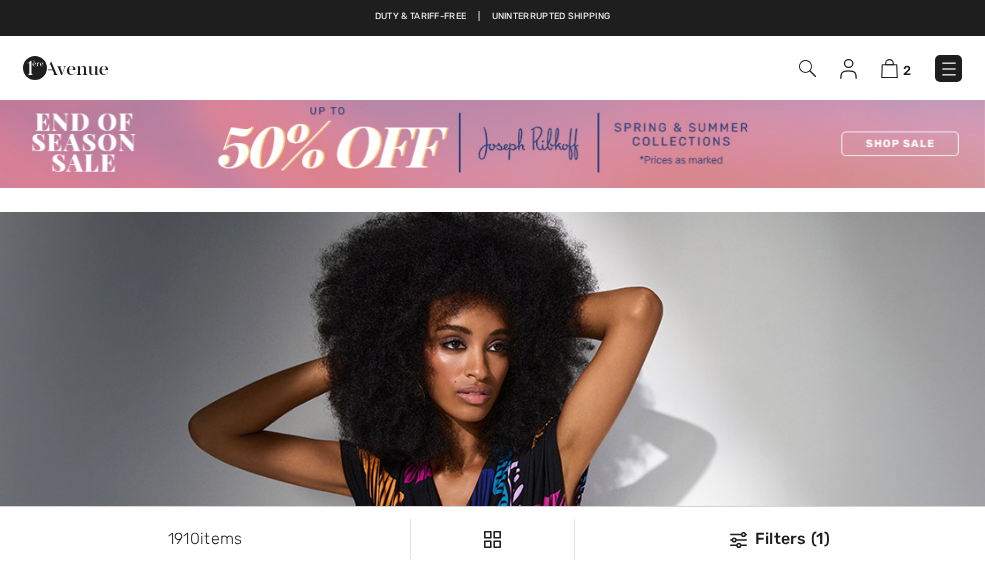 scroll, scrollTop: 0, scrollLeft: 0, axis: both 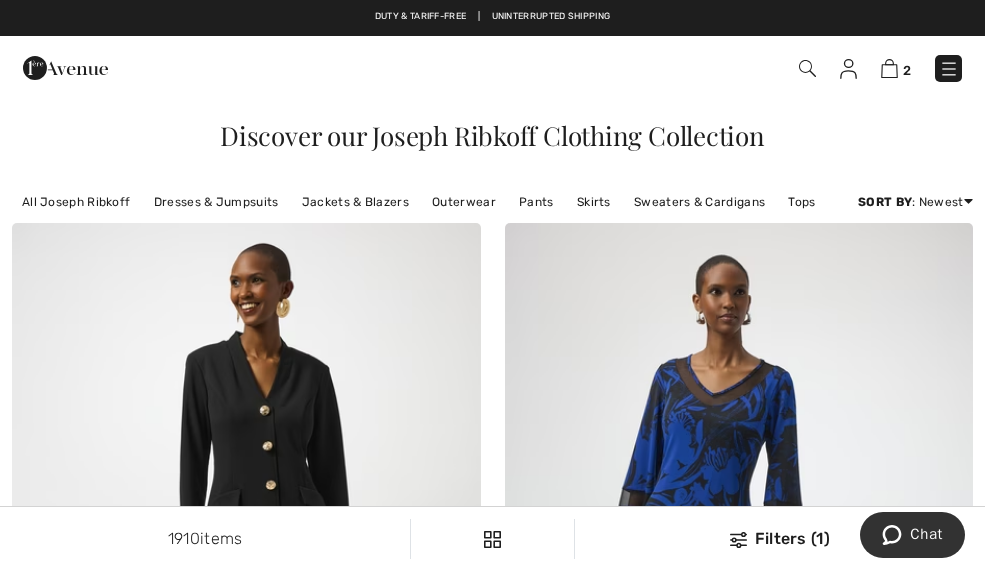 click on "Tops" at bounding box center [801, 202] 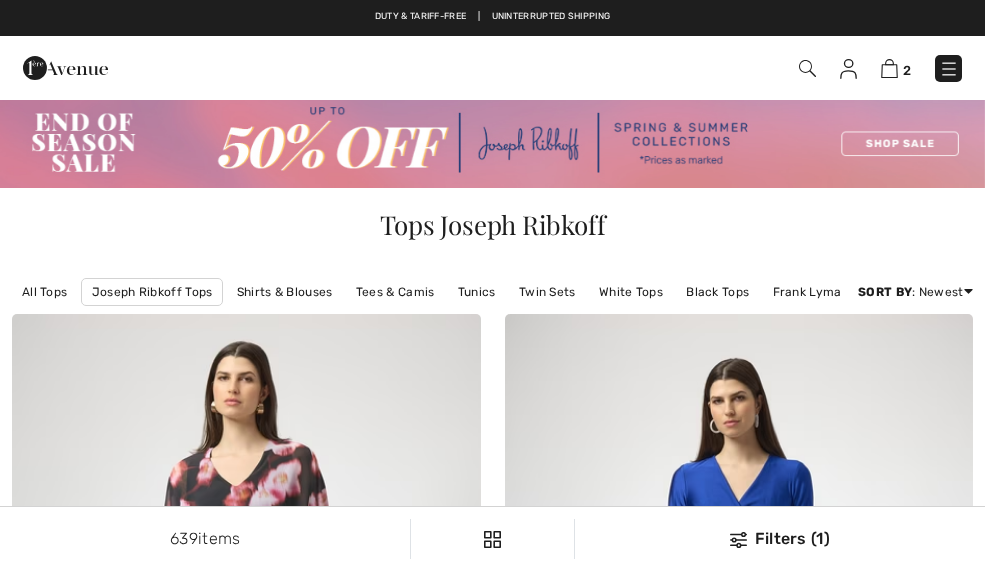 checkbox on "true" 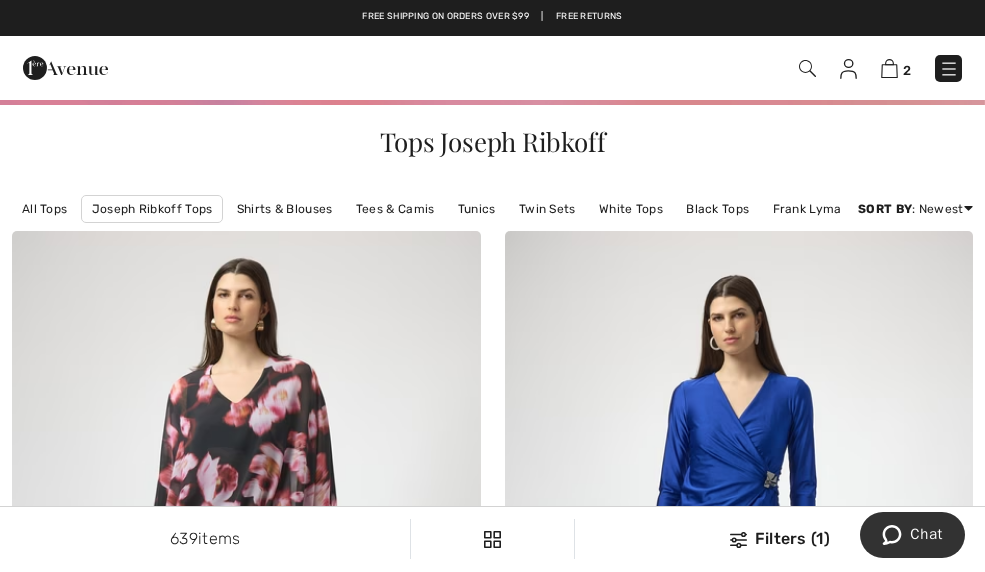 scroll, scrollTop: 0, scrollLeft: 0, axis: both 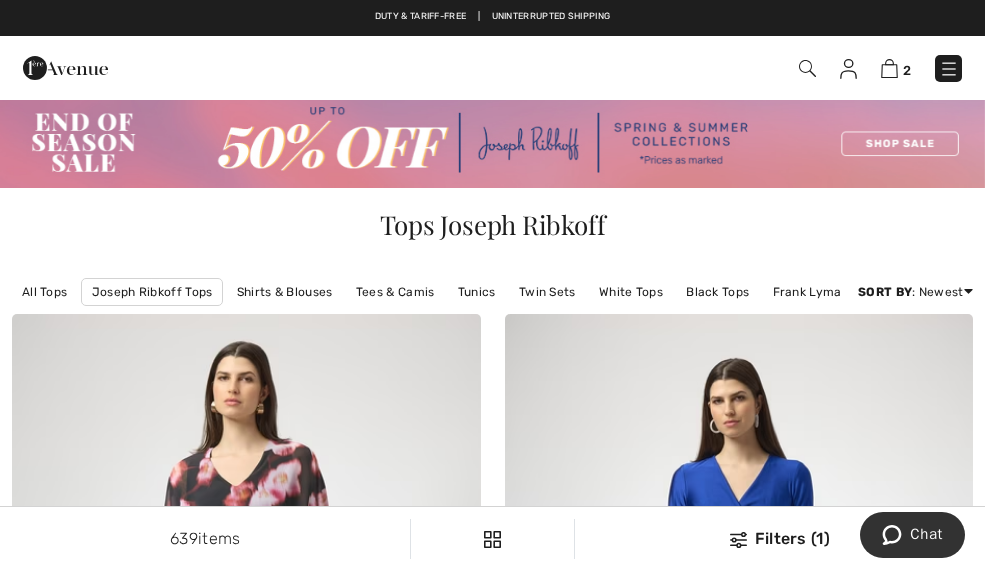 click on "Tops Joseph Ribkoff" at bounding box center (492, 225) 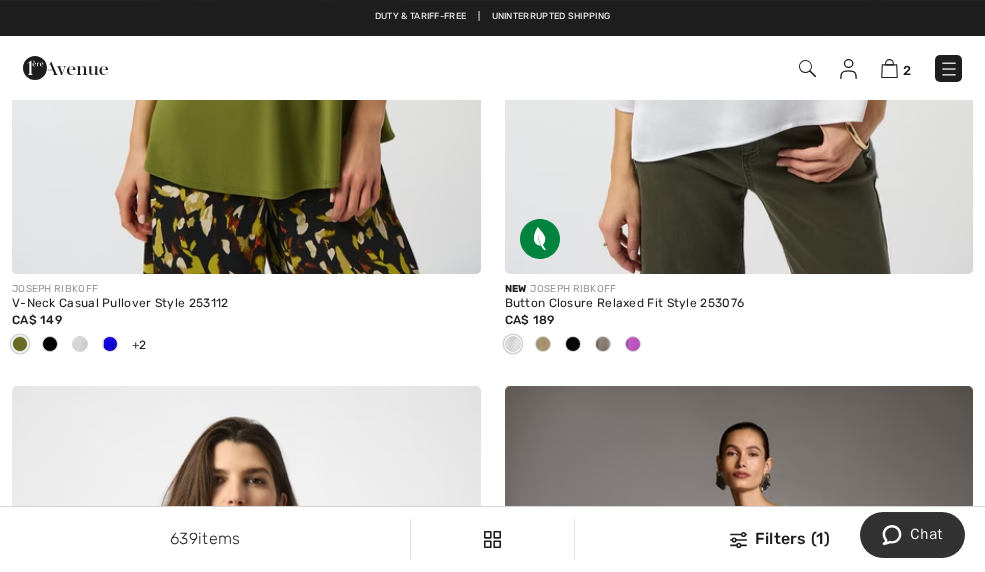 scroll, scrollTop: 11474, scrollLeft: 0, axis: vertical 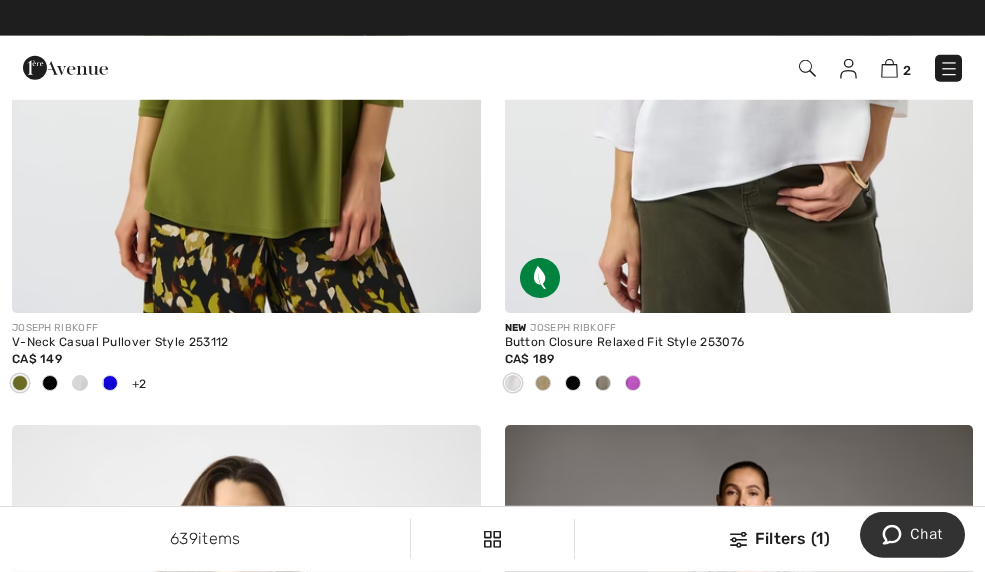 click at bounding box center [246, -39] 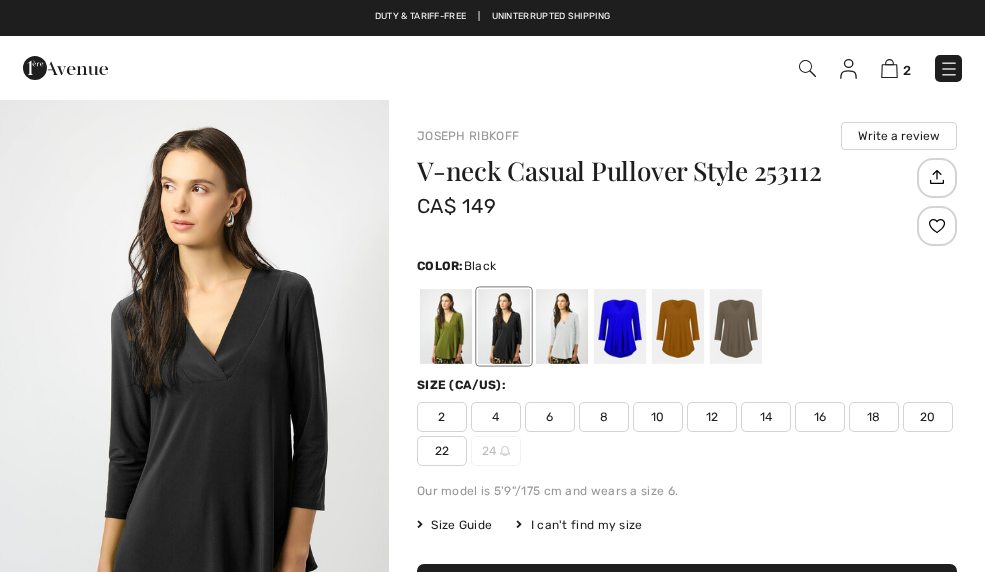 scroll, scrollTop: 0, scrollLeft: 0, axis: both 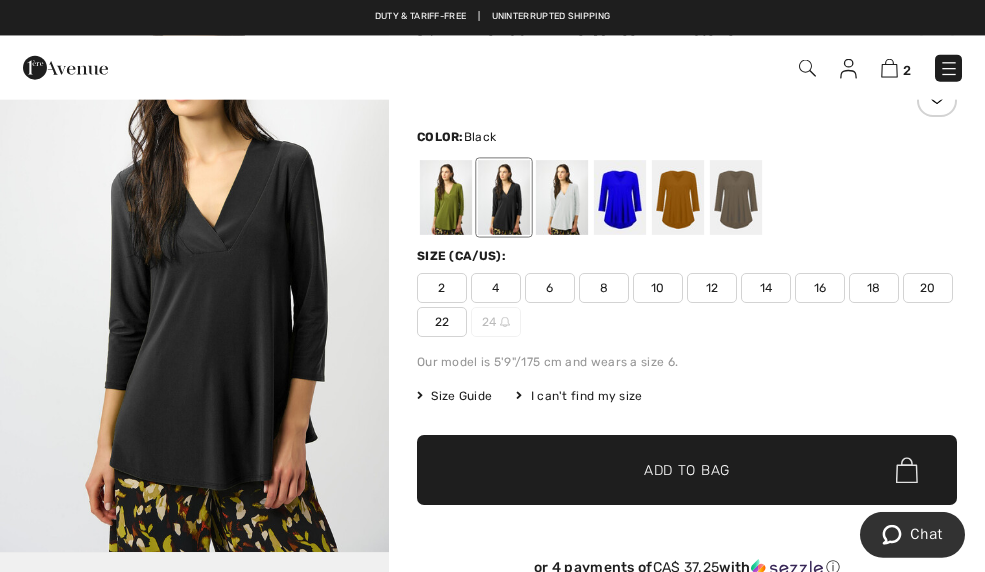 click at bounding box center (620, 197) 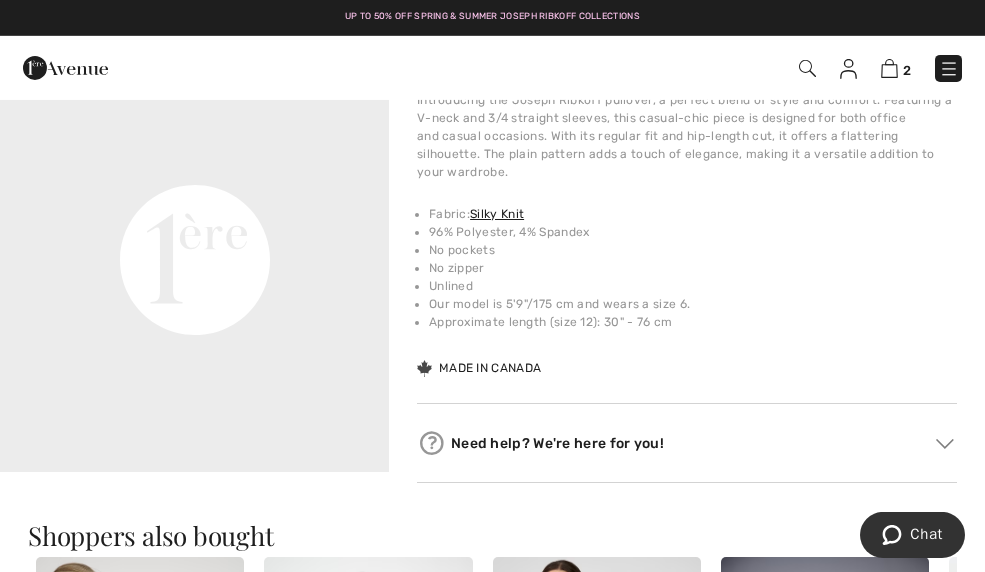 scroll, scrollTop: 714, scrollLeft: 0, axis: vertical 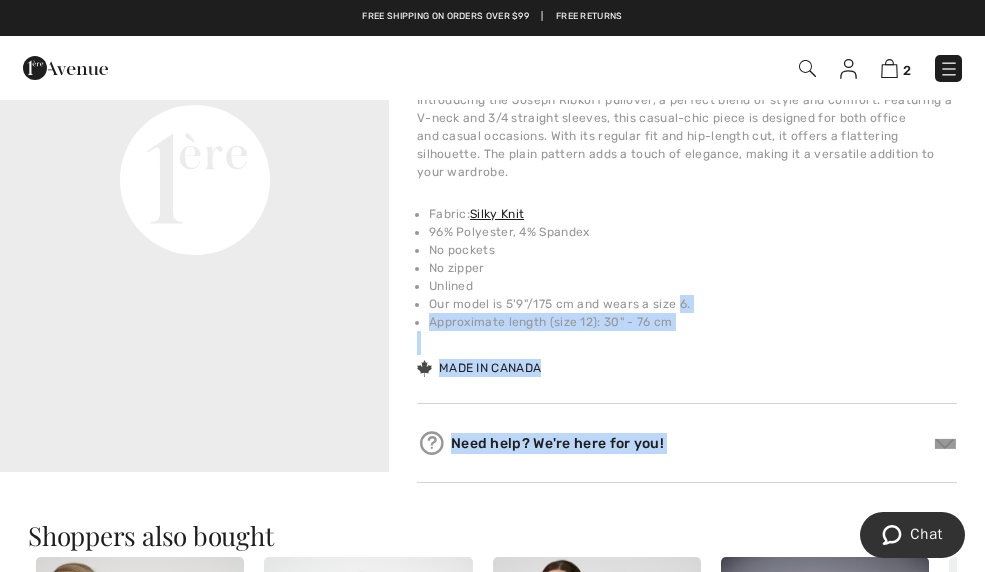 click on "Need help? We're here for you!" at bounding box center (687, 443) 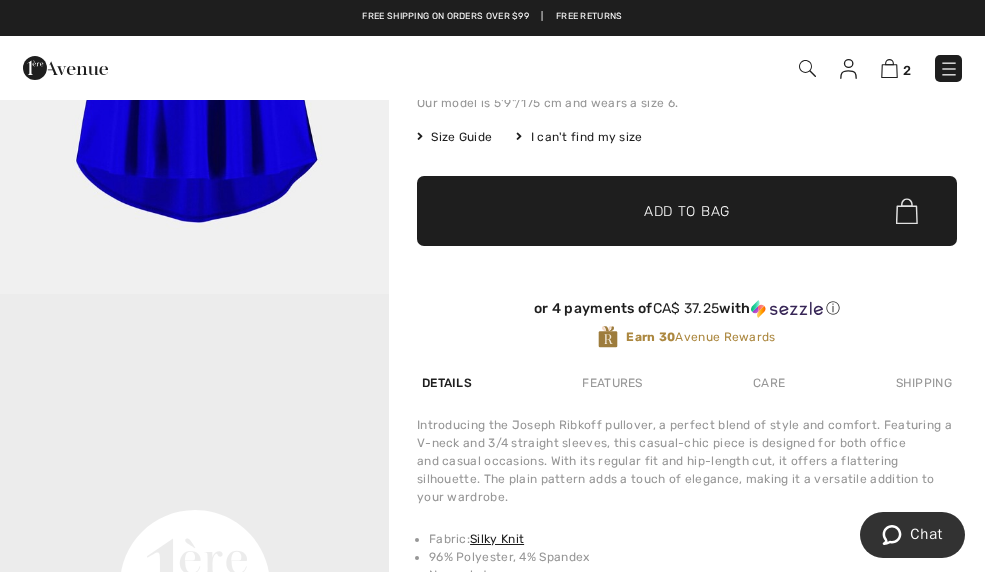 scroll, scrollTop: 397, scrollLeft: 0, axis: vertical 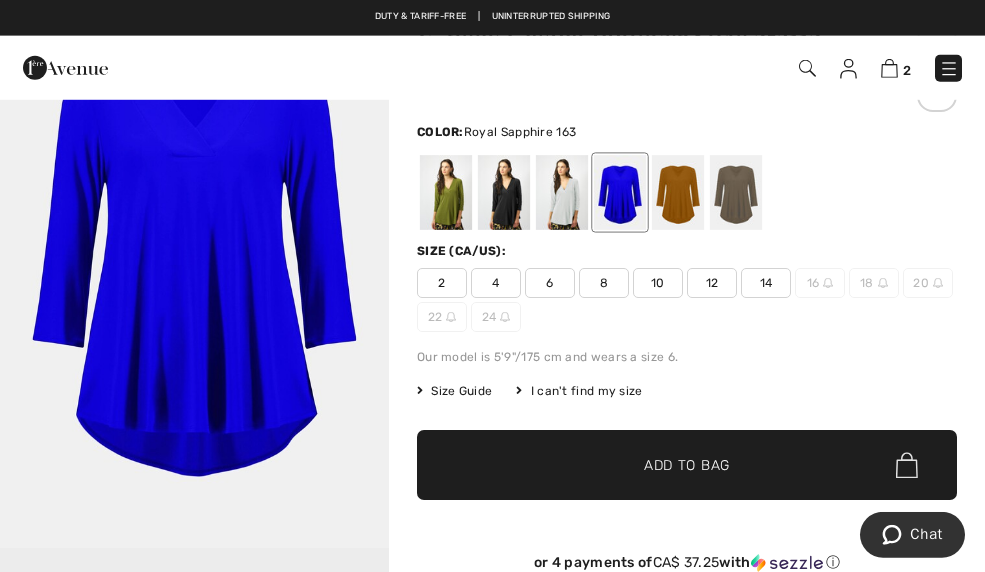 click on "Size (CA/US):
2 4 6 8 10 12 14 16 18 20 22 24" at bounding box center (687, 287) 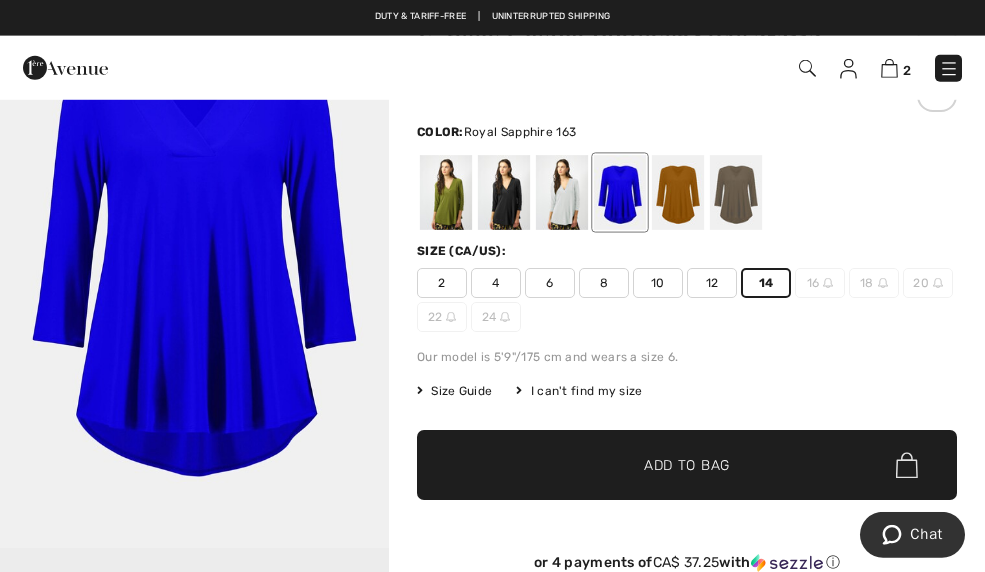 click on "✔ Added to Bag
Add to Bag" at bounding box center [687, 465] 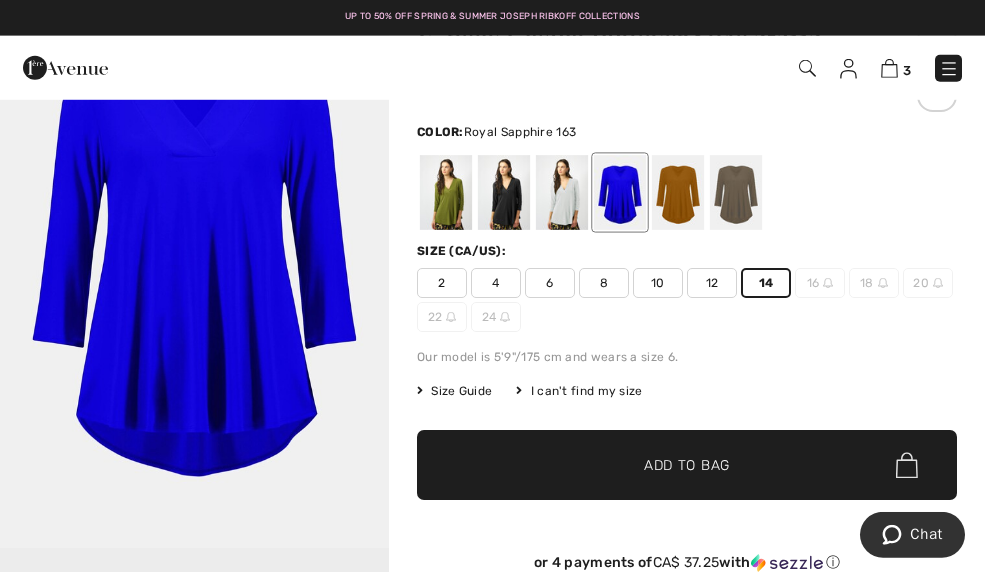 click at bounding box center (687, 192) 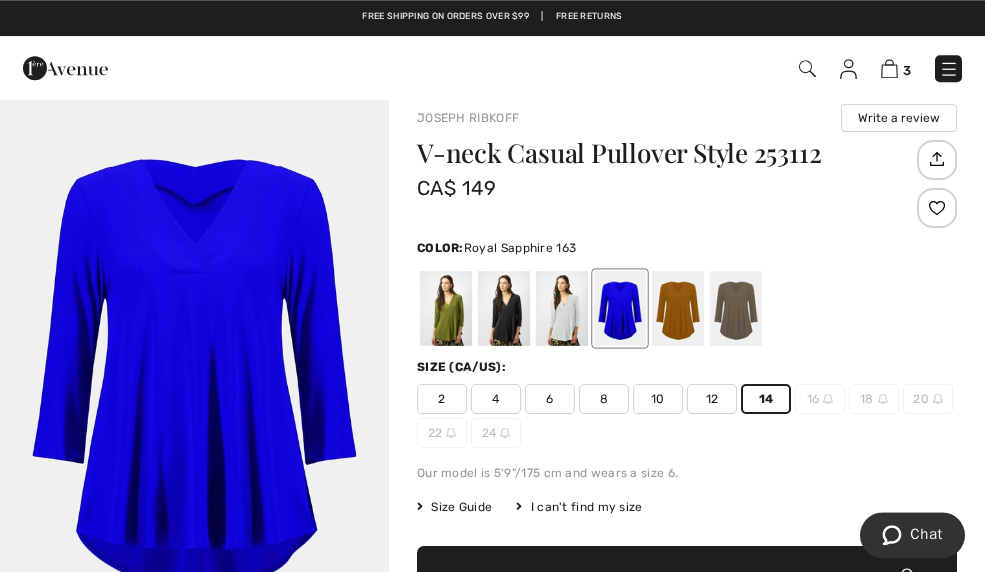 scroll, scrollTop: 0, scrollLeft: 0, axis: both 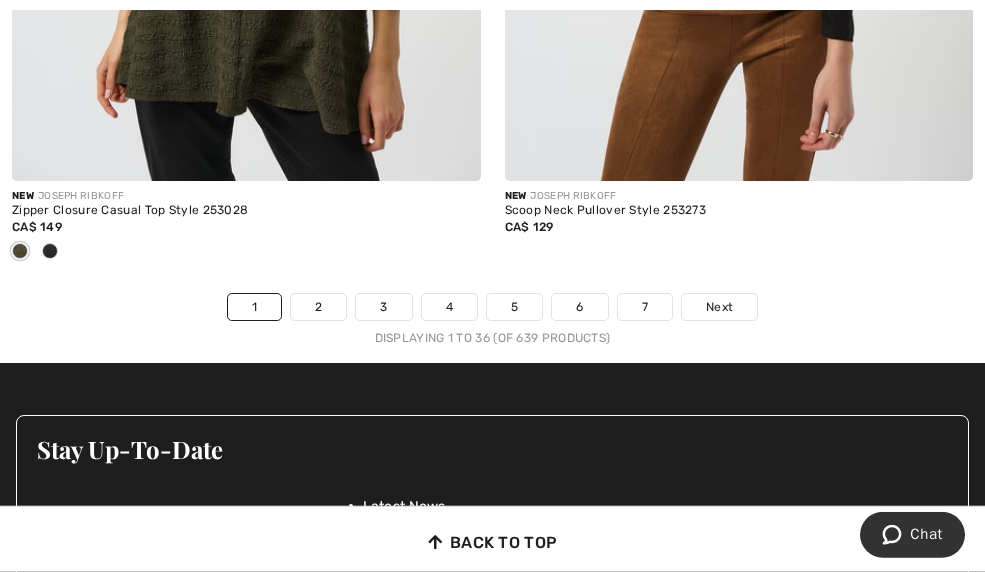 click on "Next" at bounding box center (719, 307) 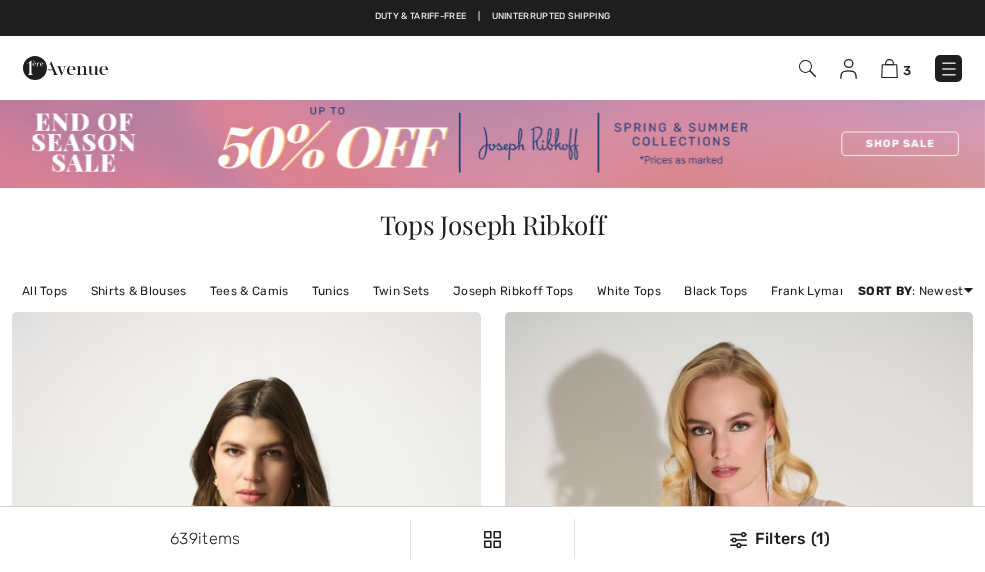 scroll, scrollTop: 0, scrollLeft: 0, axis: both 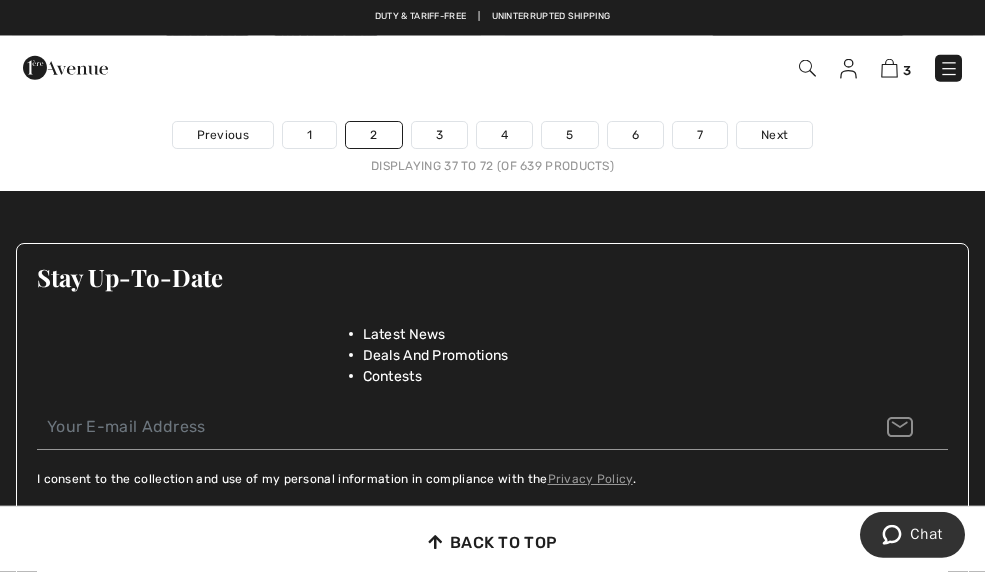 click on "Next" at bounding box center (774, 135) 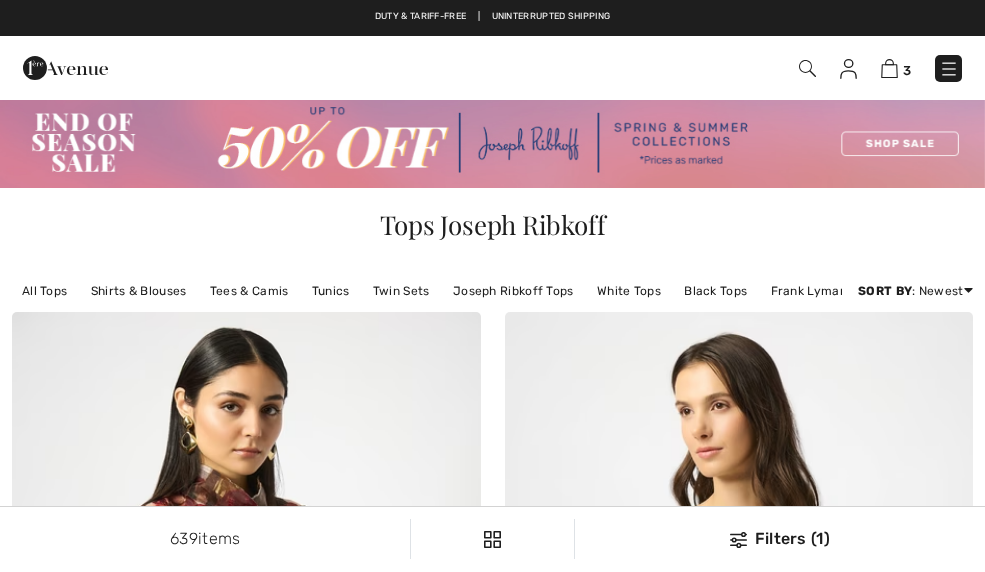 scroll, scrollTop: 13, scrollLeft: 0, axis: vertical 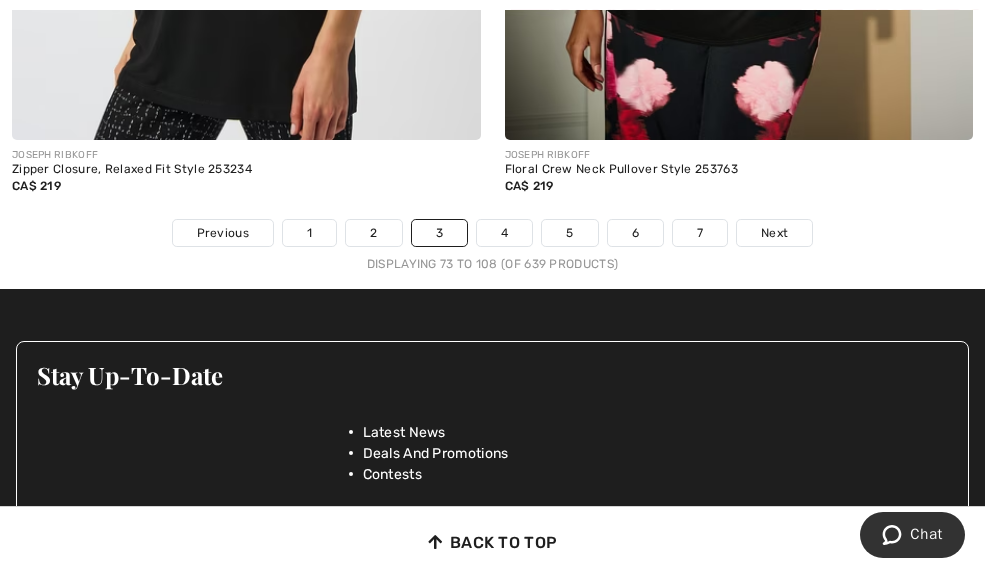 click on "Next" at bounding box center [774, 233] 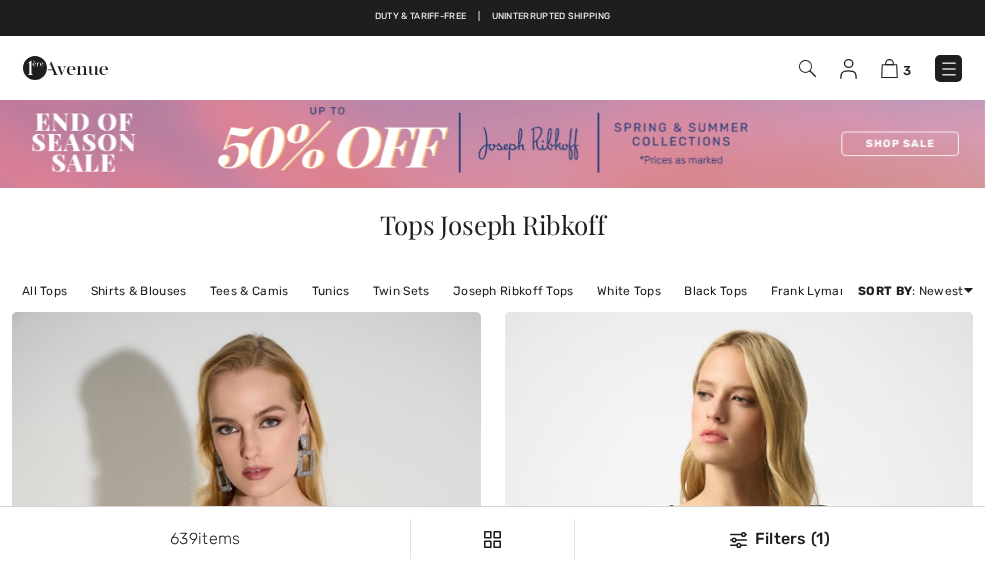 scroll, scrollTop: 0, scrollLeft: 0, axis: both 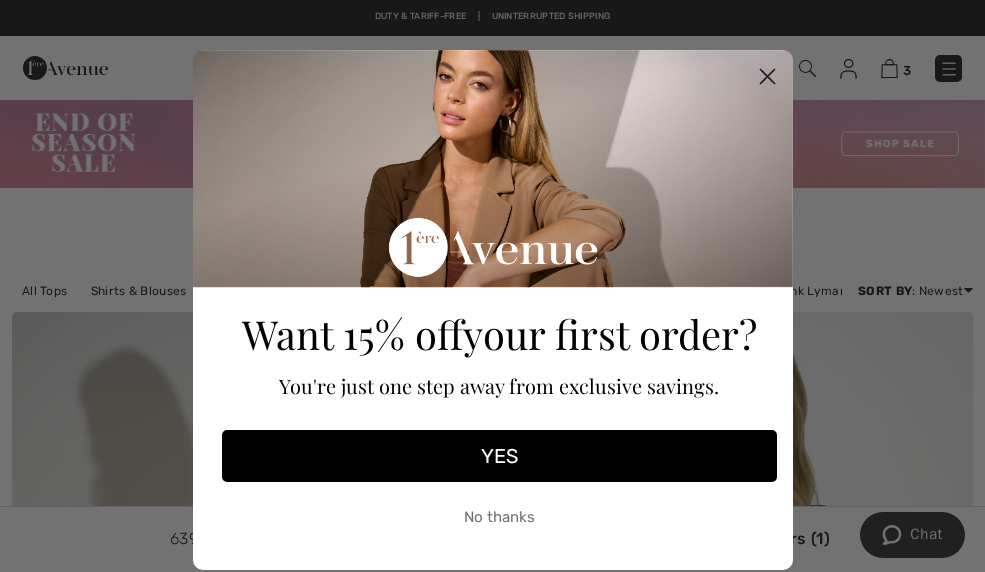 click 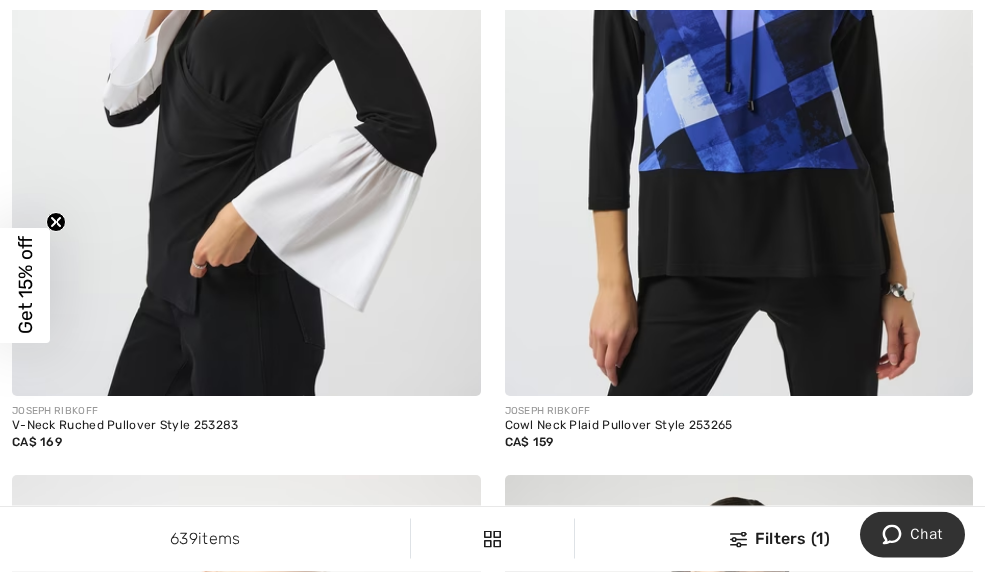 scroll, scrollTop: 7096, scrollLeft: 0, axis: vertical 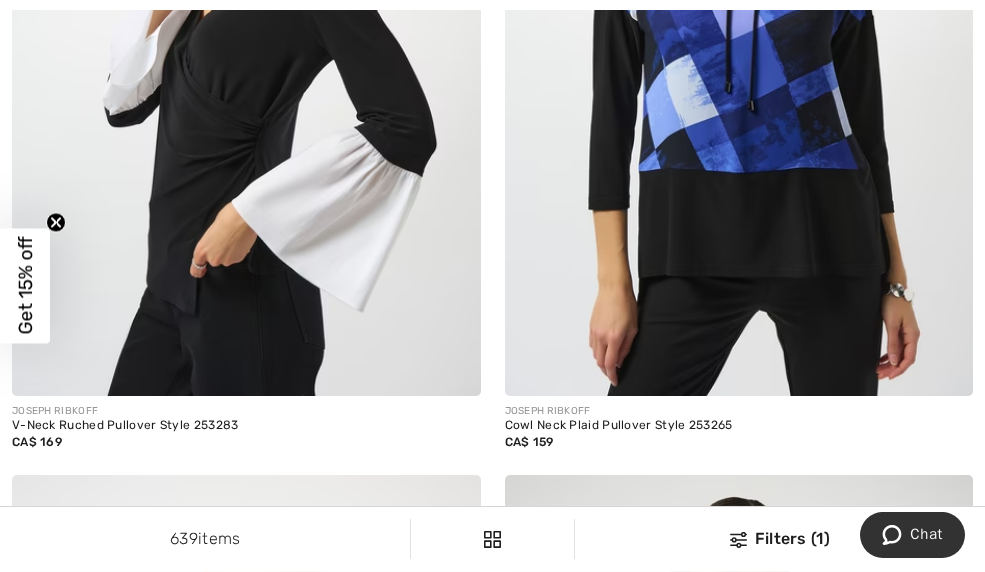 click at bounding box center [739, 45] 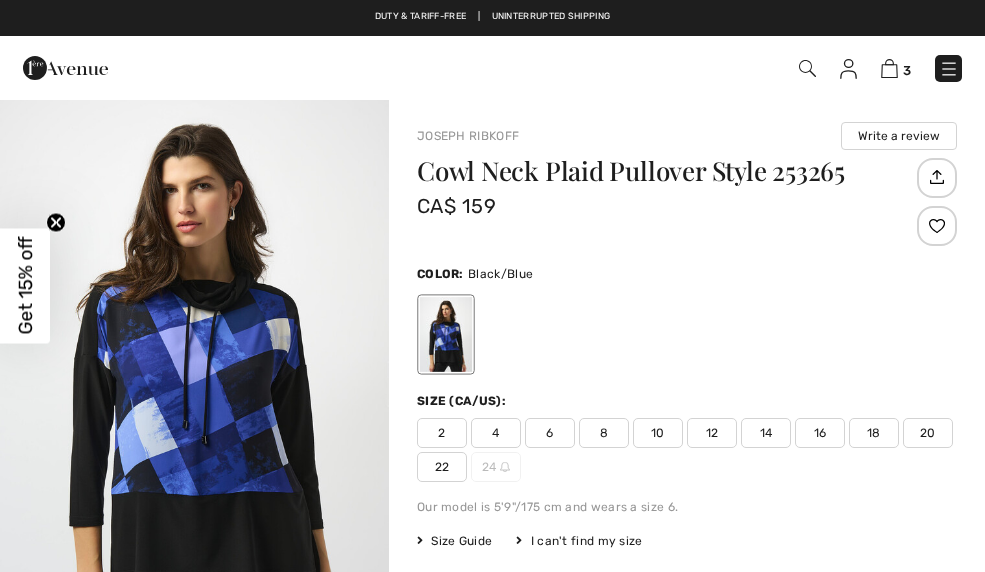 scroll, scrollTop: 0, scrollLeft: 0, axis: both 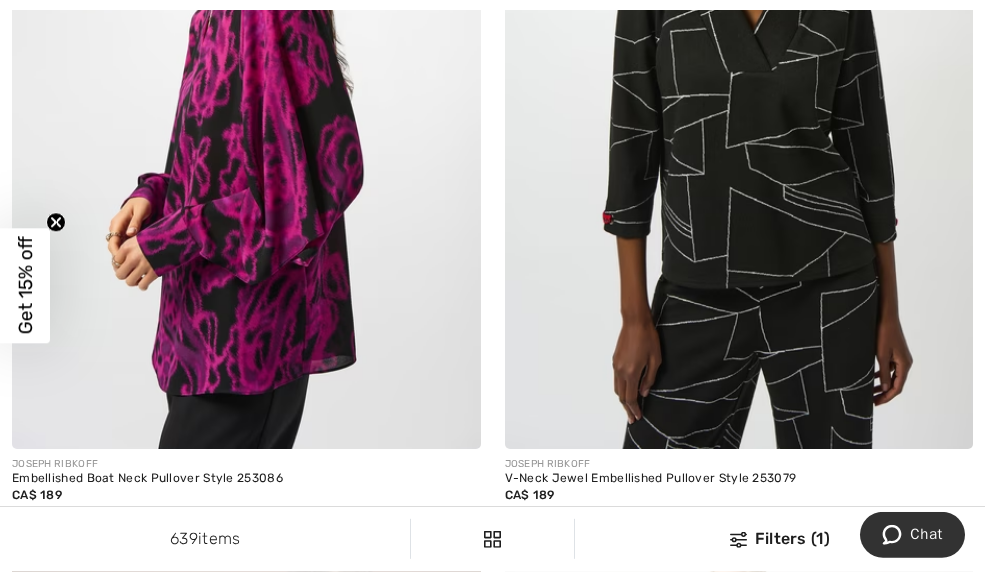 click at bounding box center (246, 97) 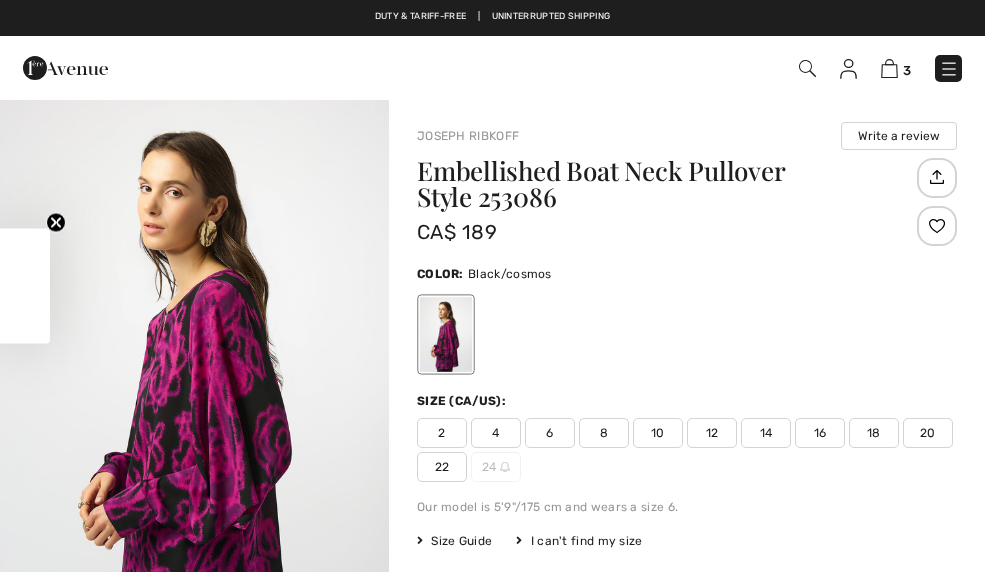 scroll, scrollTop: 0, scrollLeft: 0, axis: both 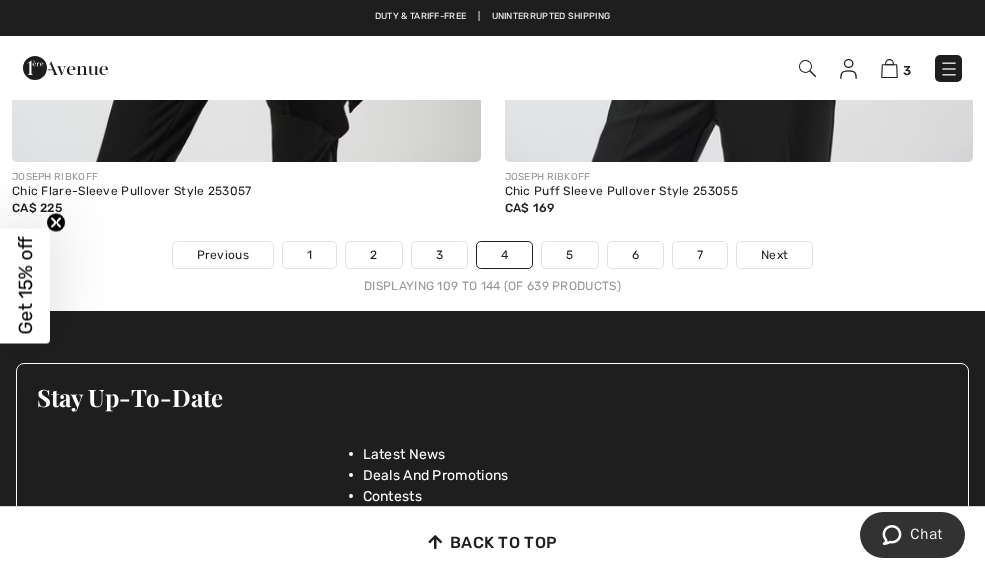 click on "Next" at bounding box center (774, 255) 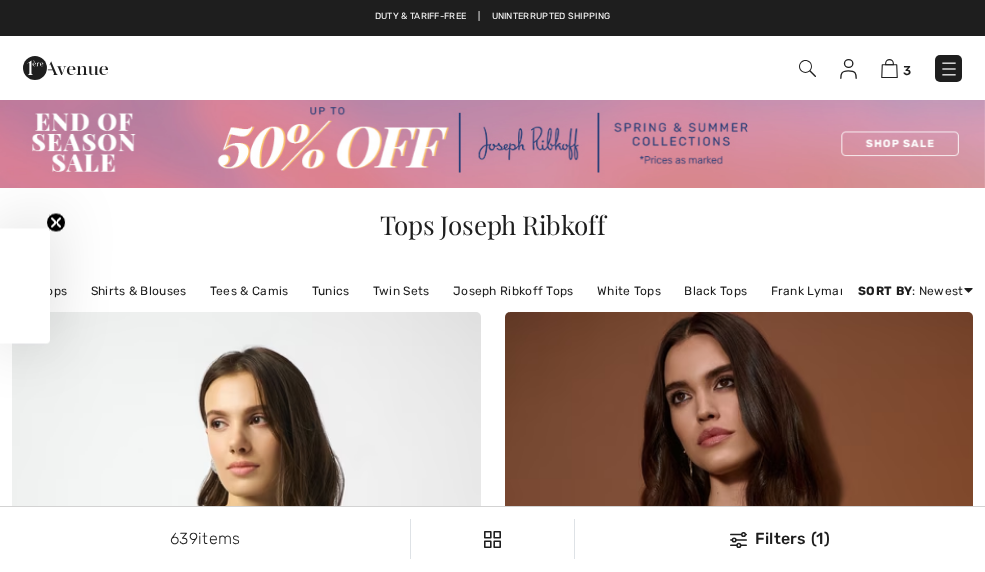 scroll, scrollTop: 0, scrollLeft: 0, axis: both 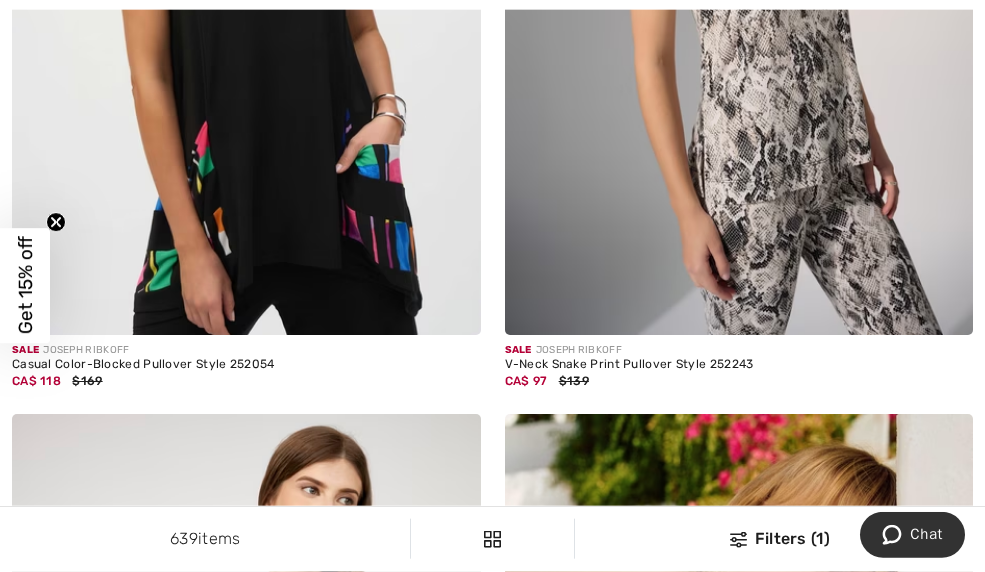click at bounding box center [246, -17] 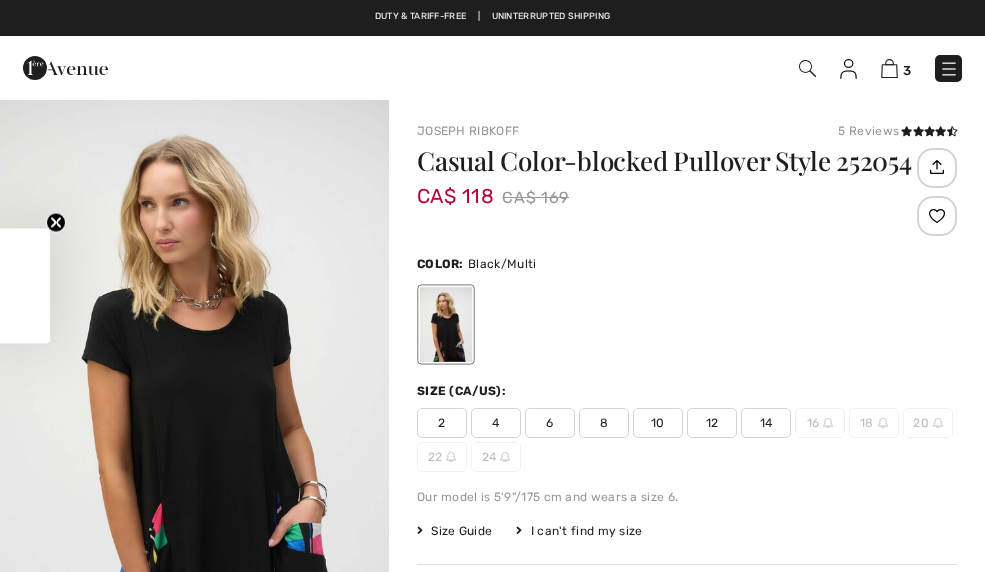 scroll, scrollTop: 0, scrollLeft: 0, axis: both 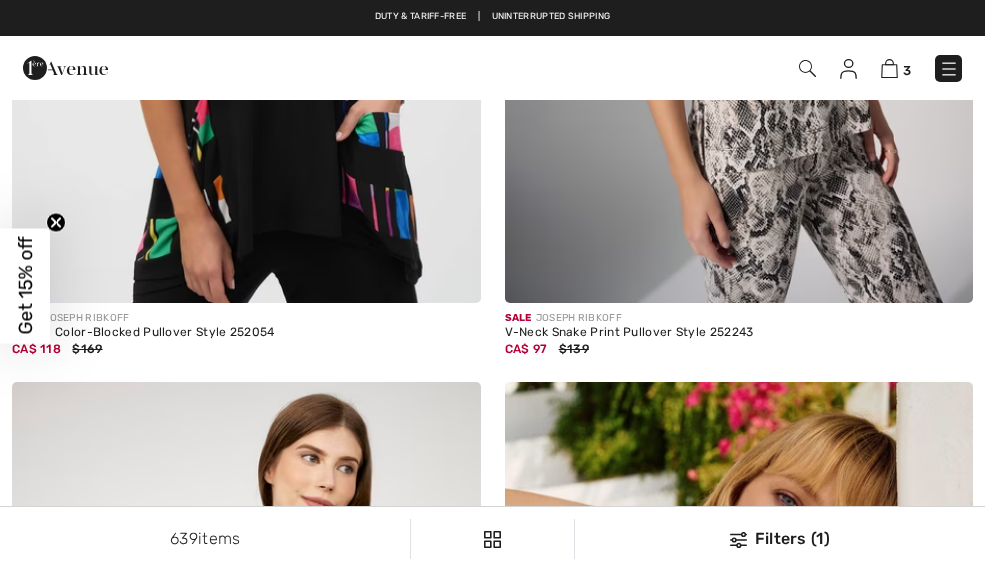 checkbox on "true" 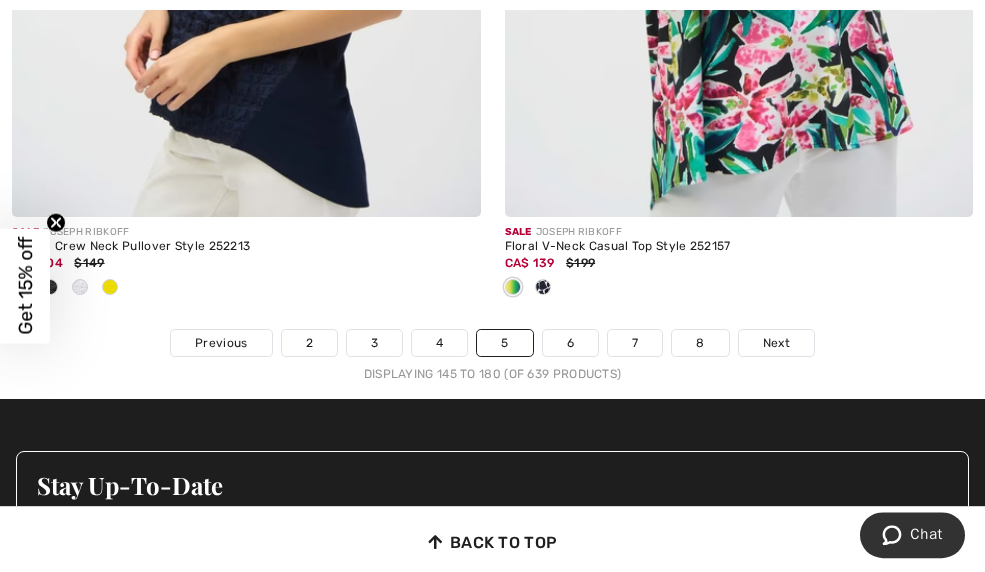 scroll, scrollTop: 14859, scrollLeft: 0, axis: vertical 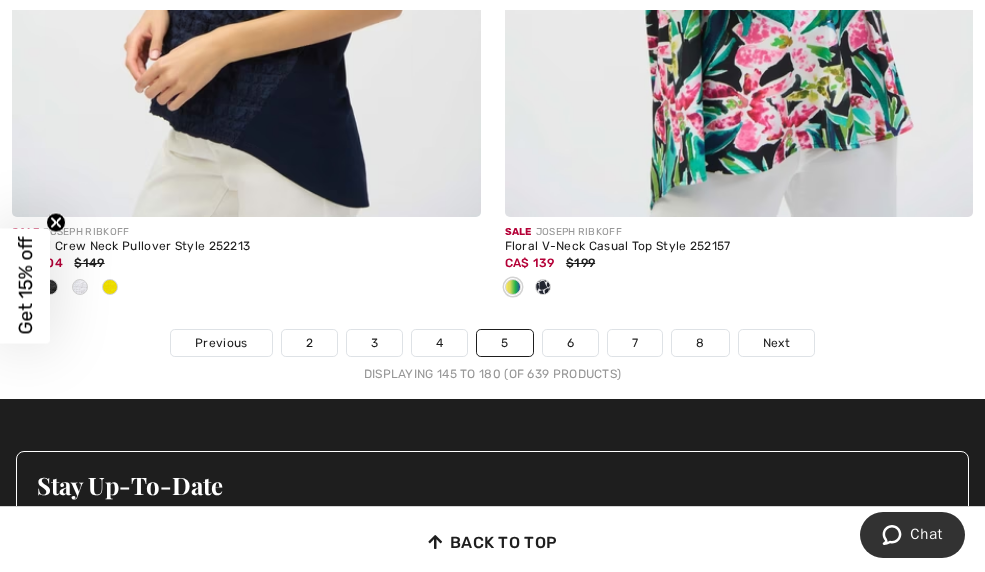 click on "6" at bounding box center [570, 343] 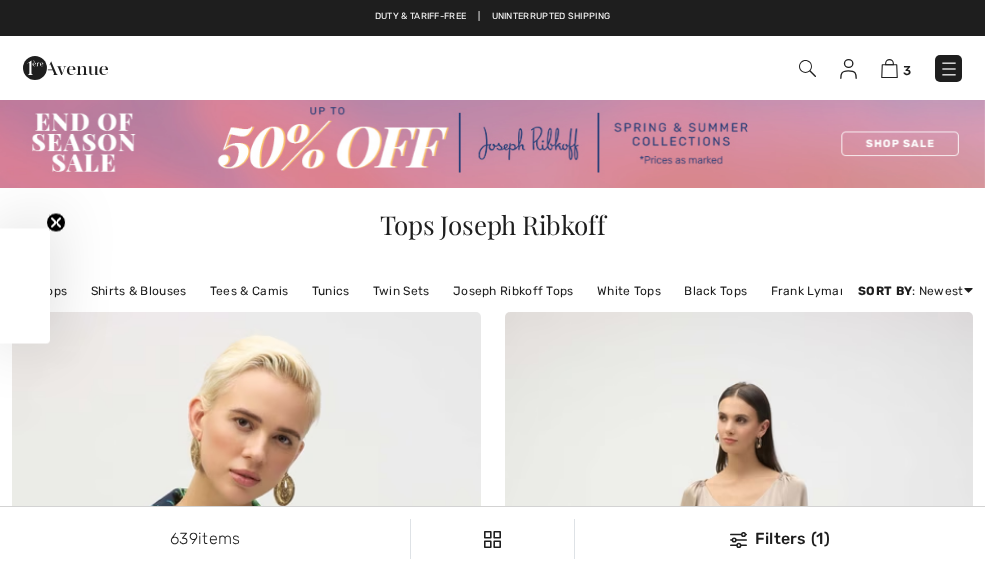 scroll, scrollTop: 0, scrollLeft: 0, axis: both 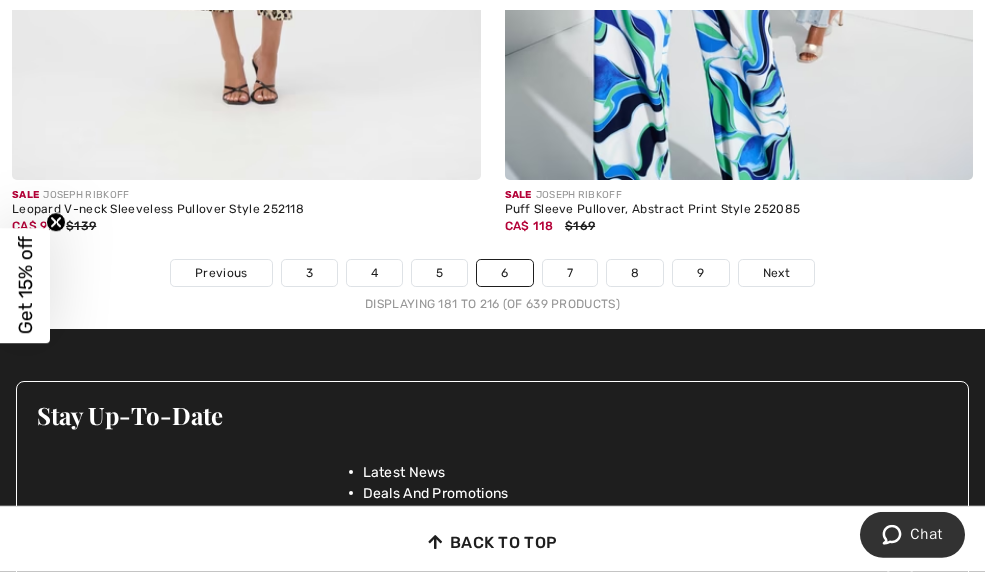 click on "Next" at bounding box center [776, 273] 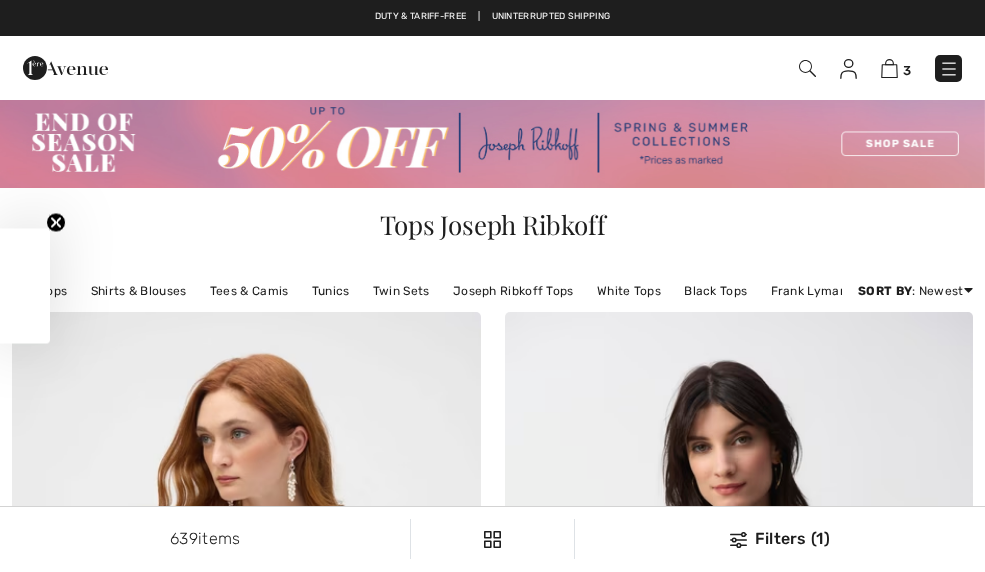 scroll, scrollTop: 0, scrollLeft: 0, axis: both 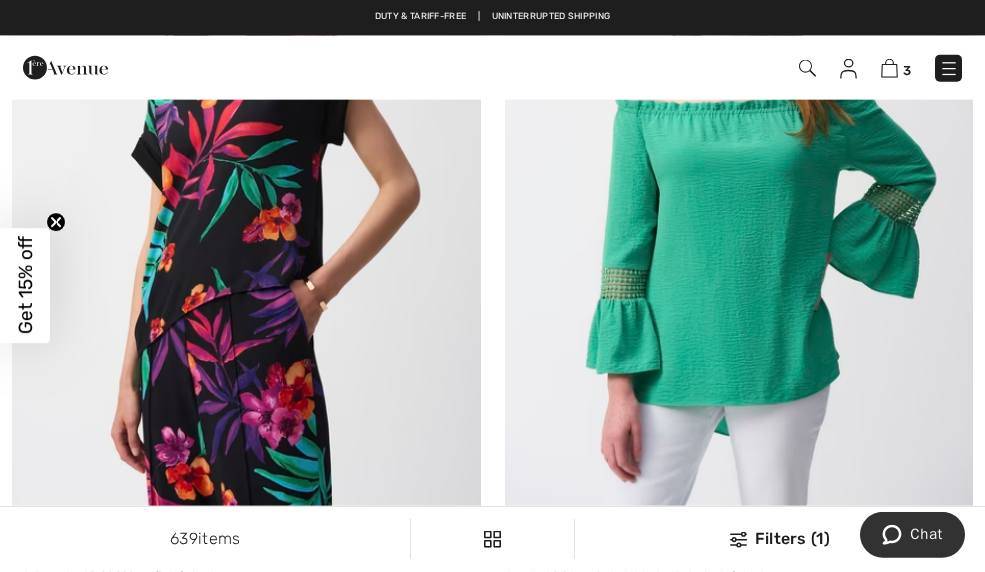 click at bounding box center (246, 187) 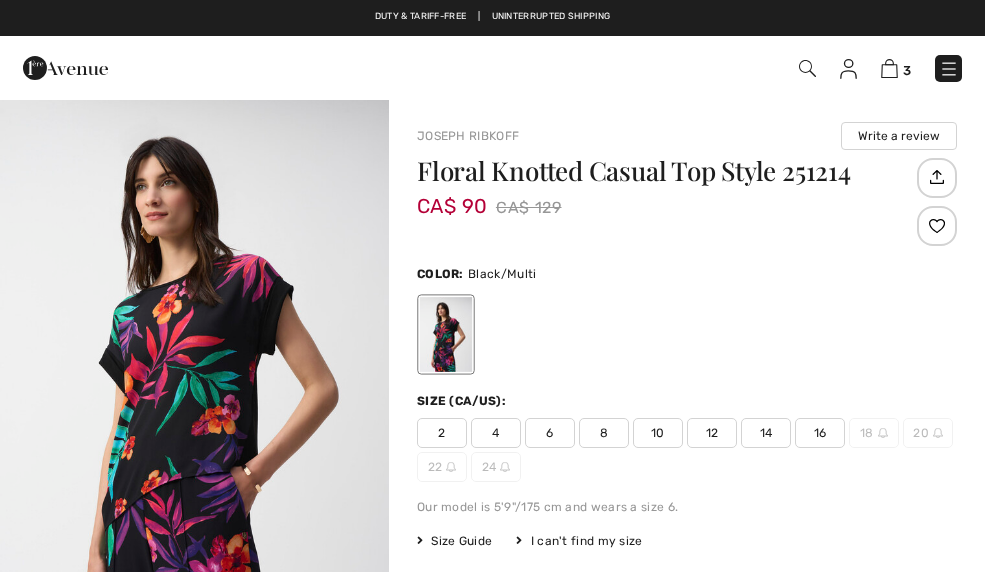 scroll, scrollTop: 0, scrollLeft: 0, axis: both 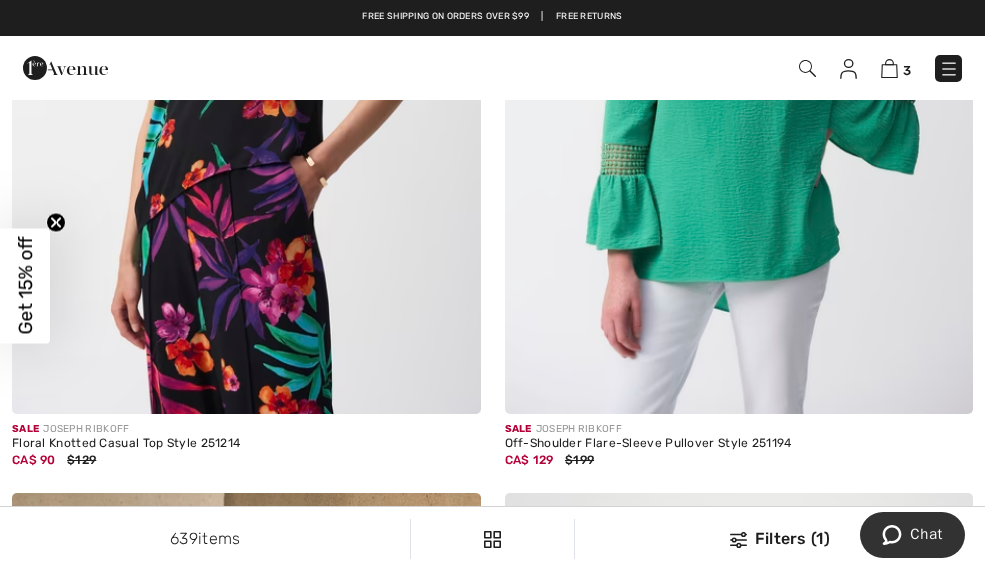 click at bounding box center (246, 63) 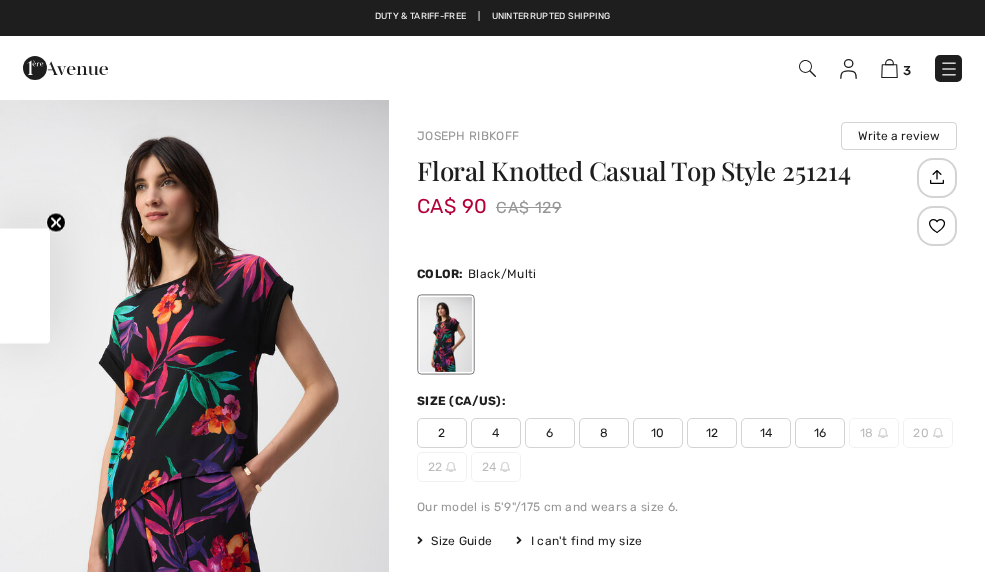 checkbox on "true" 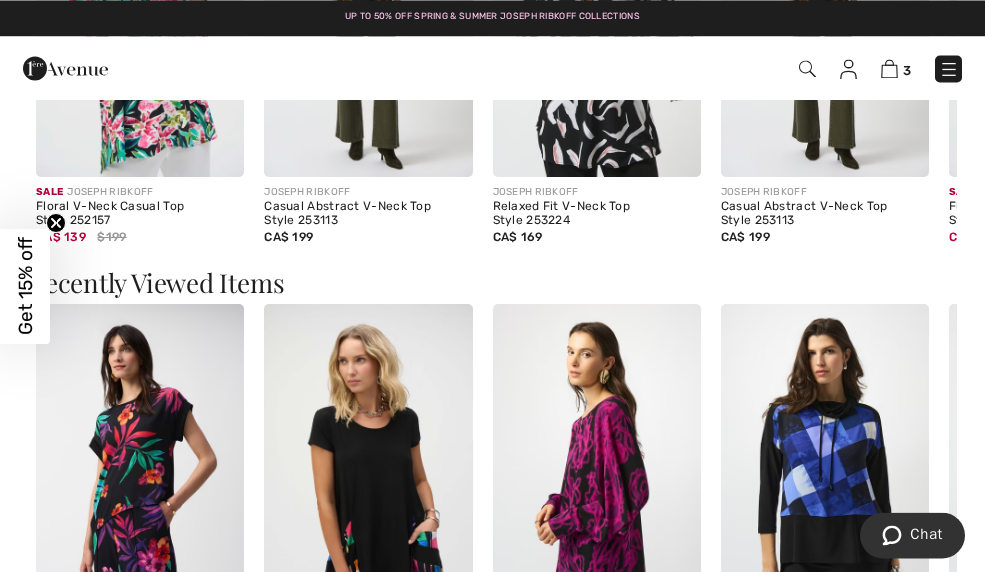 scroll, scrollTop: 2417, scrollLeft: 0, axis: vertical 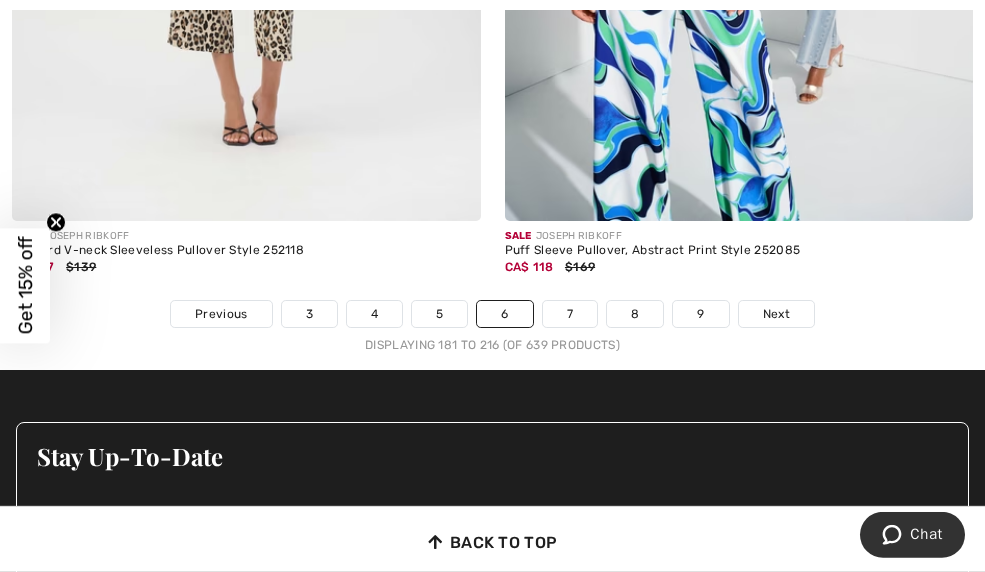 click on "Sale JOSEPH RIBKOFF
Puff Sleeve Pullover, Abstract Print Style 252085
CA$ 118
$169" at bounding box center (739, 260) 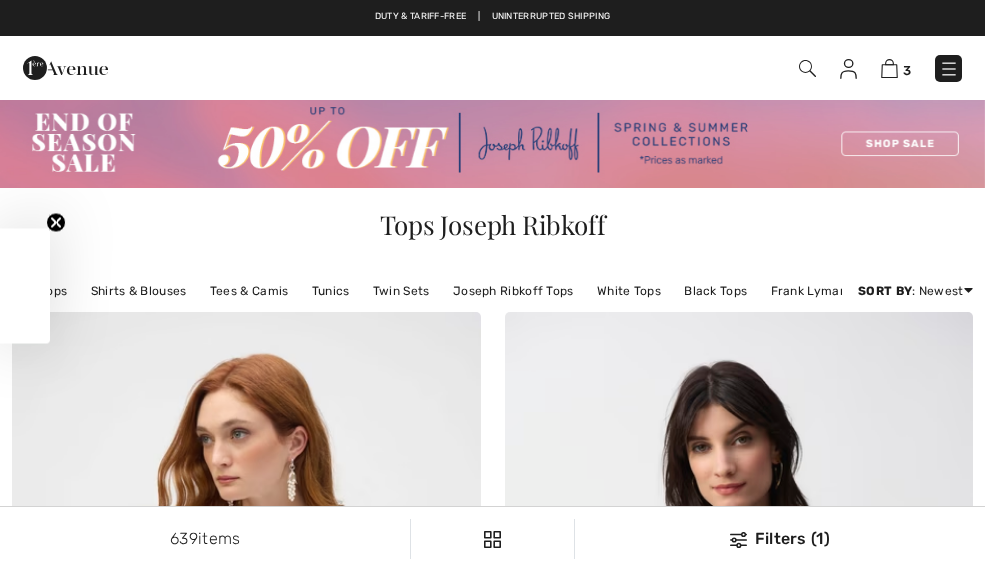 scroll, scrollTop: 0, scrollLeft: 0, axis: both 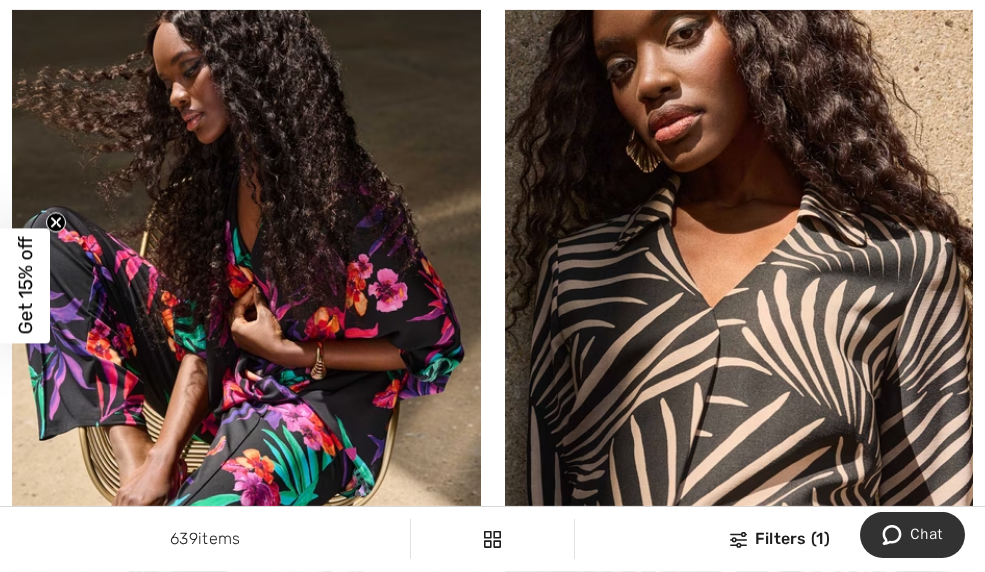 click at bounding box center [246, 289] 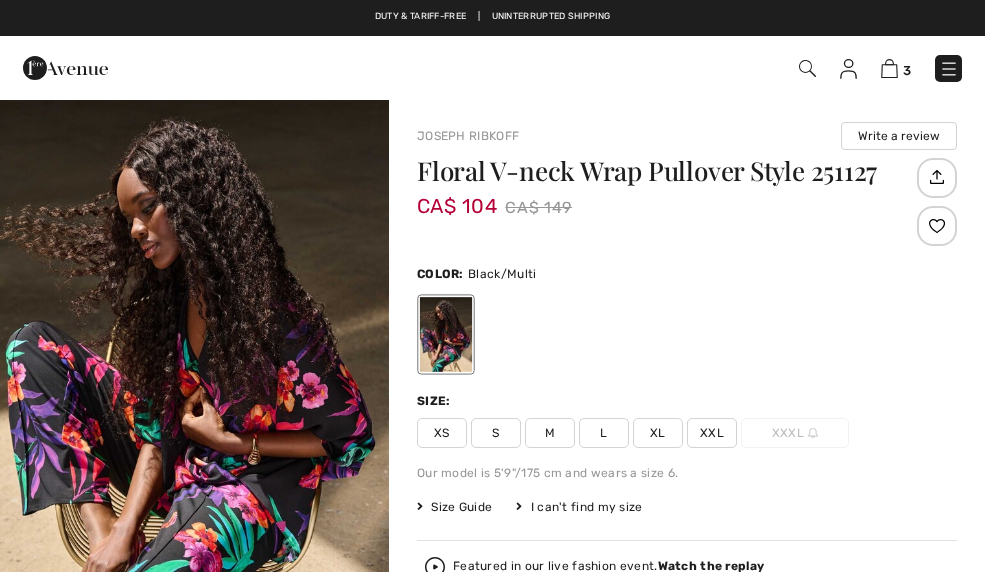scroll, scrollTop: 0, scrollLeft: 0, axis: both 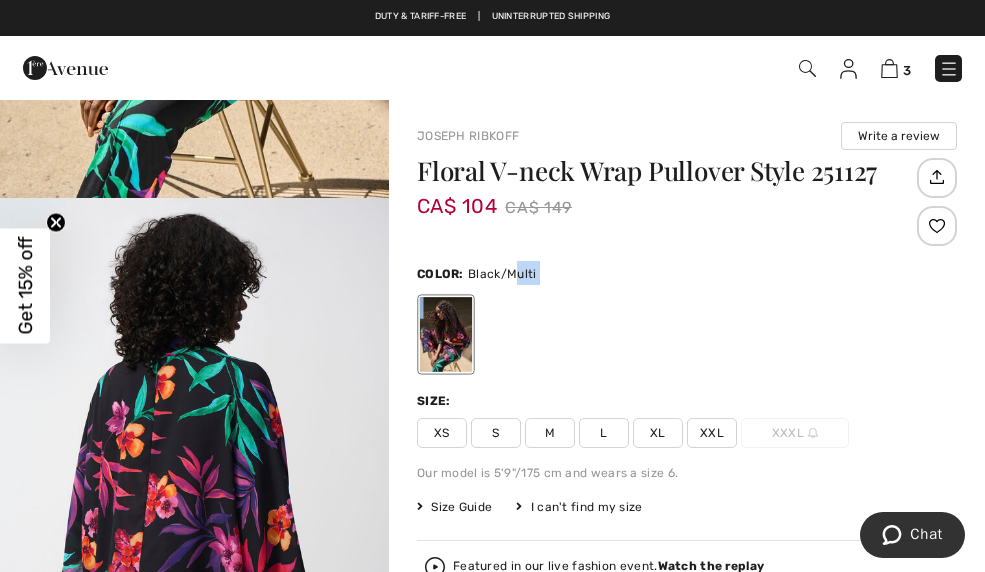 click at bounding box center (687, 334) 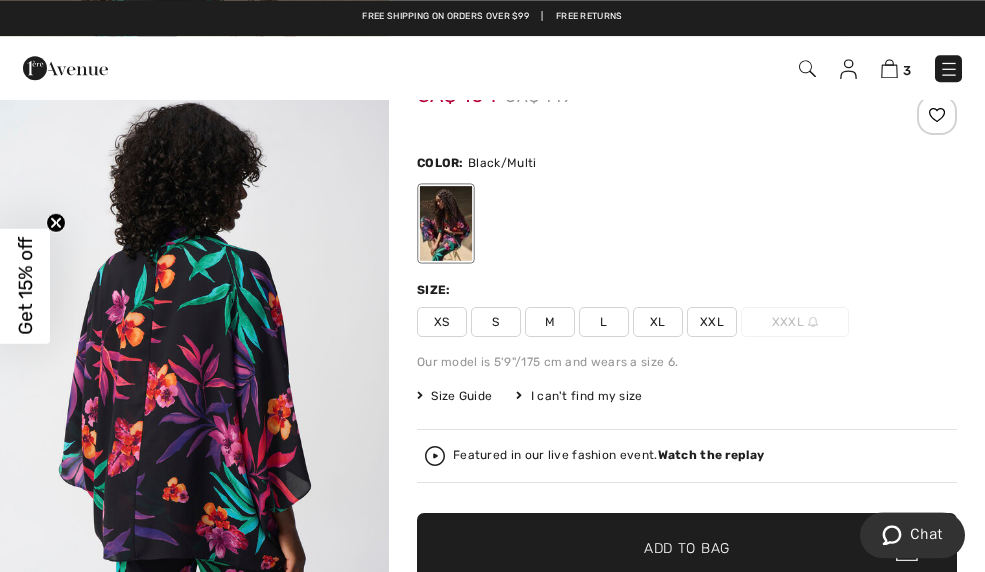 scroll, scrollTop: 123, scrollLeft: 0, axis: vertical 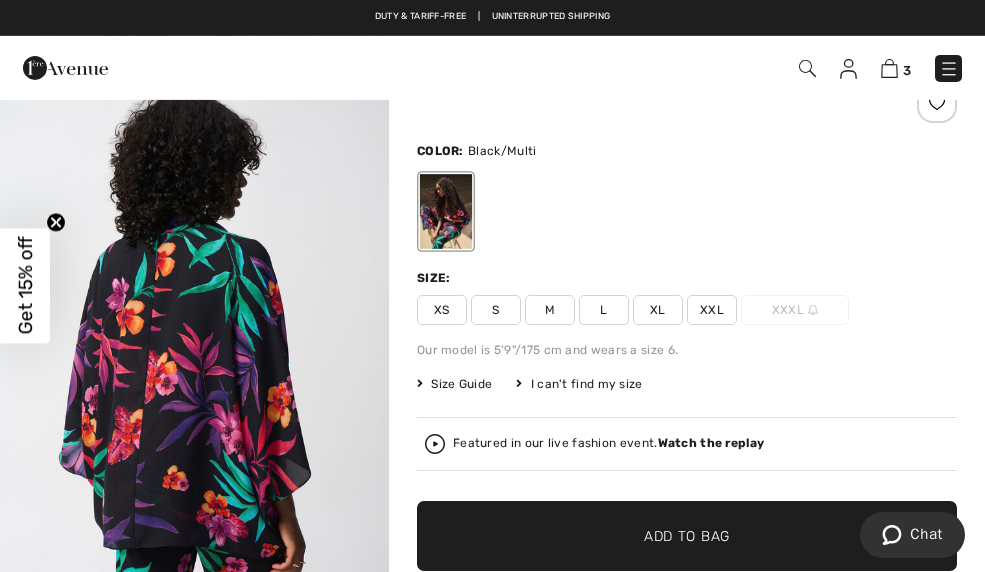 click on "Size Guide" at bounding box center [454, 384] 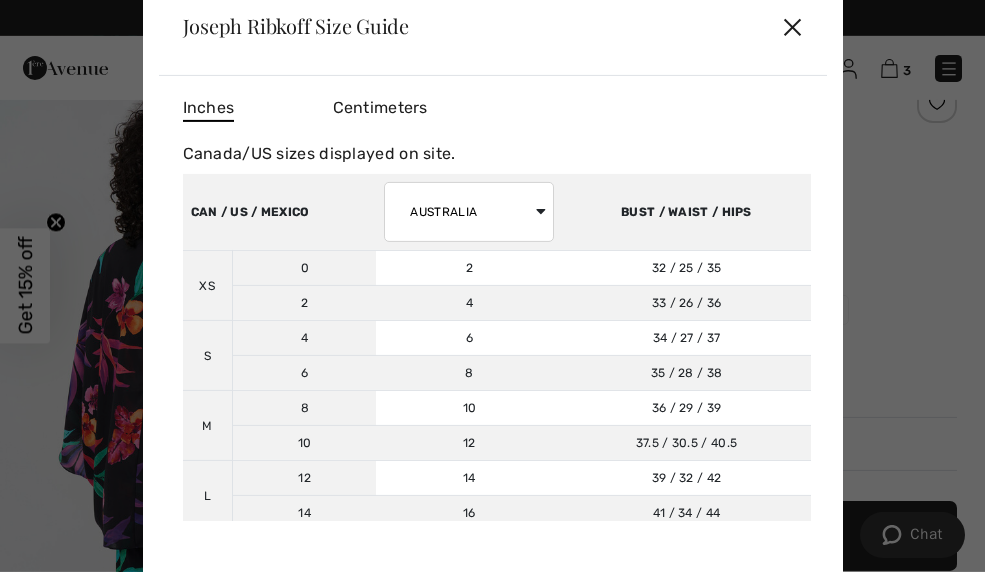 click on "8" at bounding box center [469, 373] 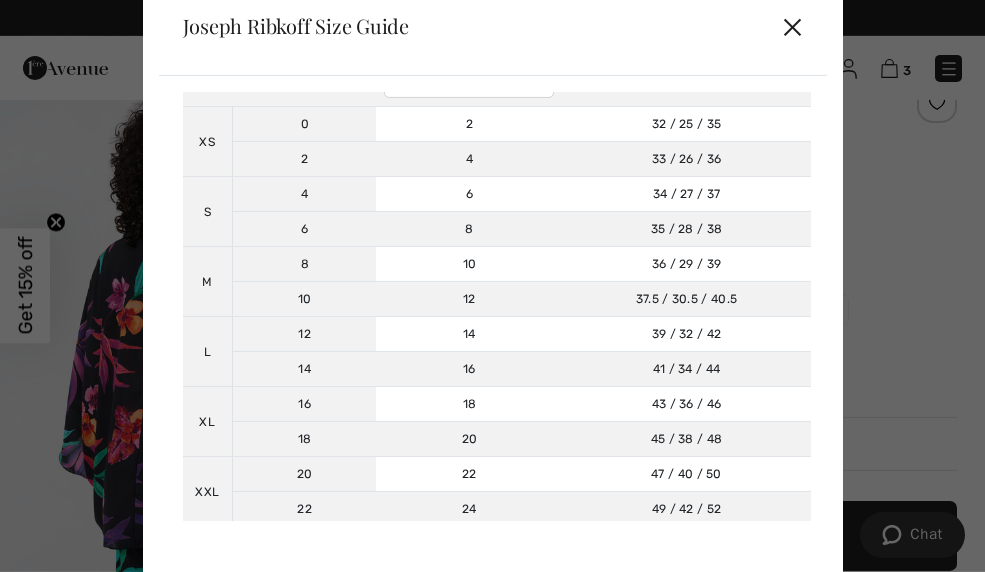scroll, scrollTop: 143, scrollLeft: 0, axis: vertical 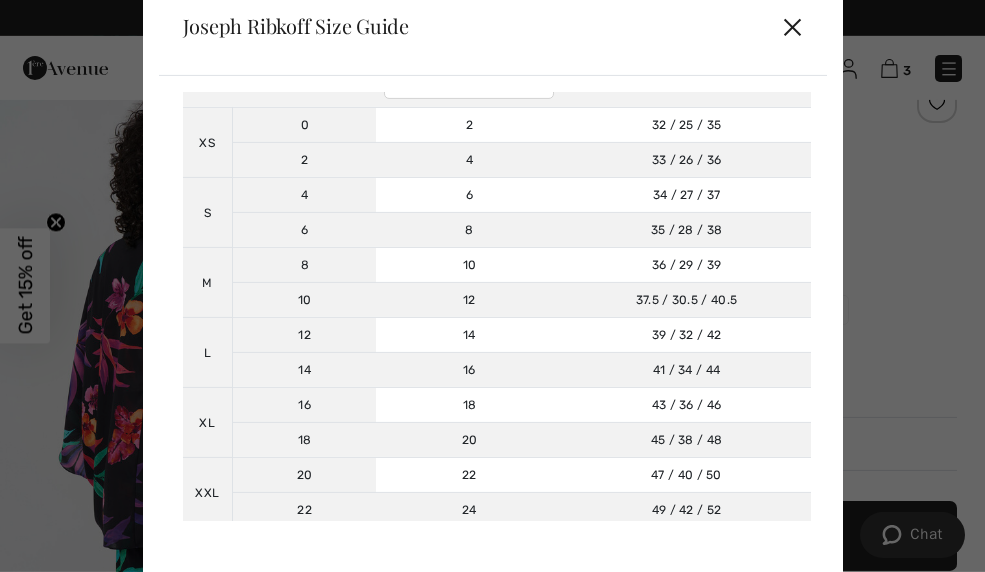 click on "✕" at bounding box center (792, 26) 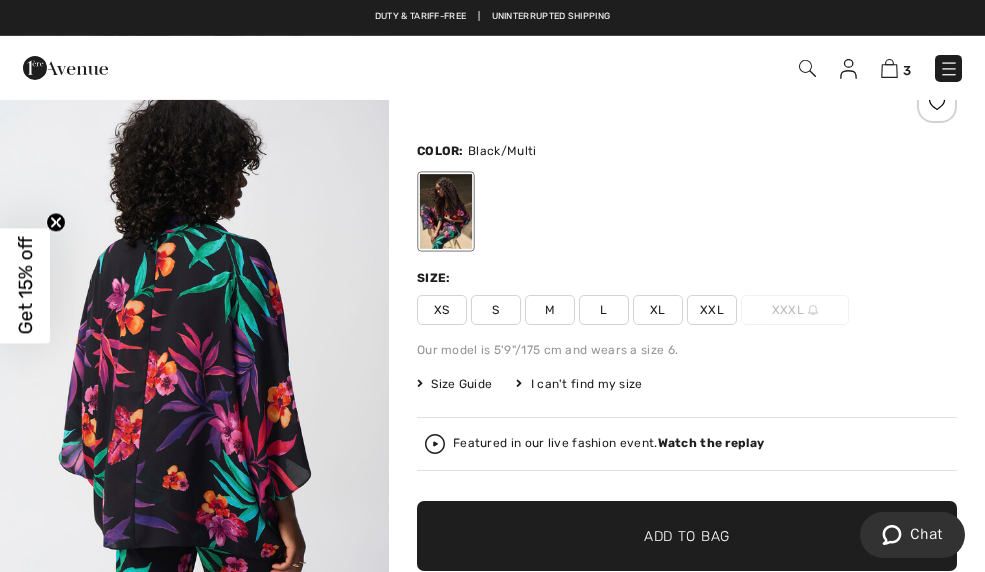click on "L" at bounding box center [604, 310] 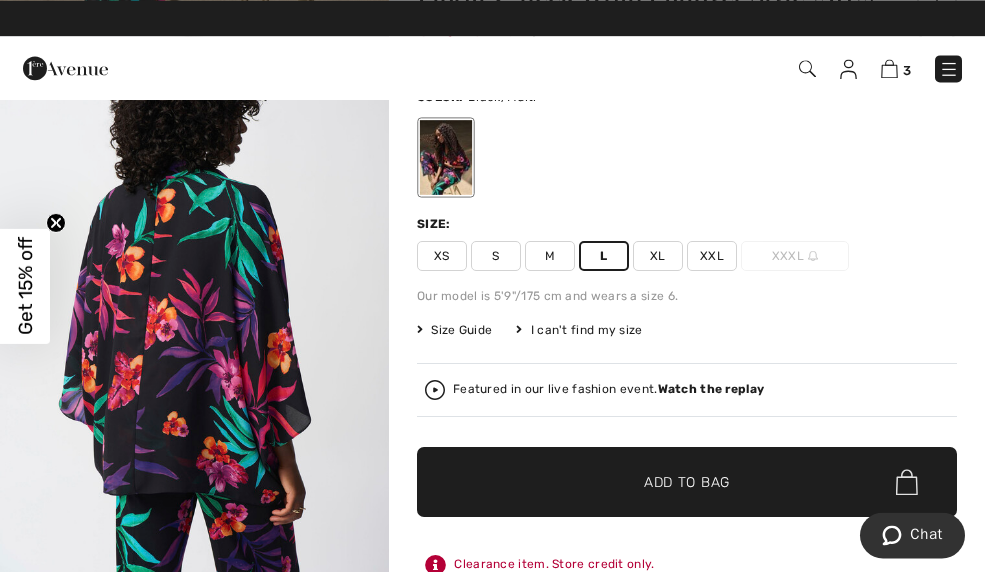 scroll, scrollTop: 177, scrollLeft: 0, axis: vertical 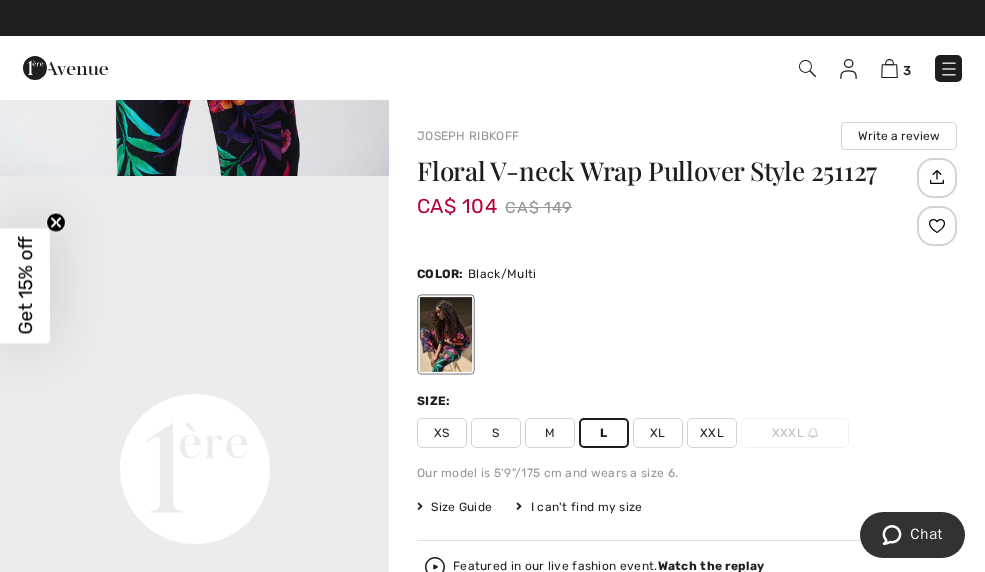 click on "Color:
Black/Multi" at bounding box center [687, 318] 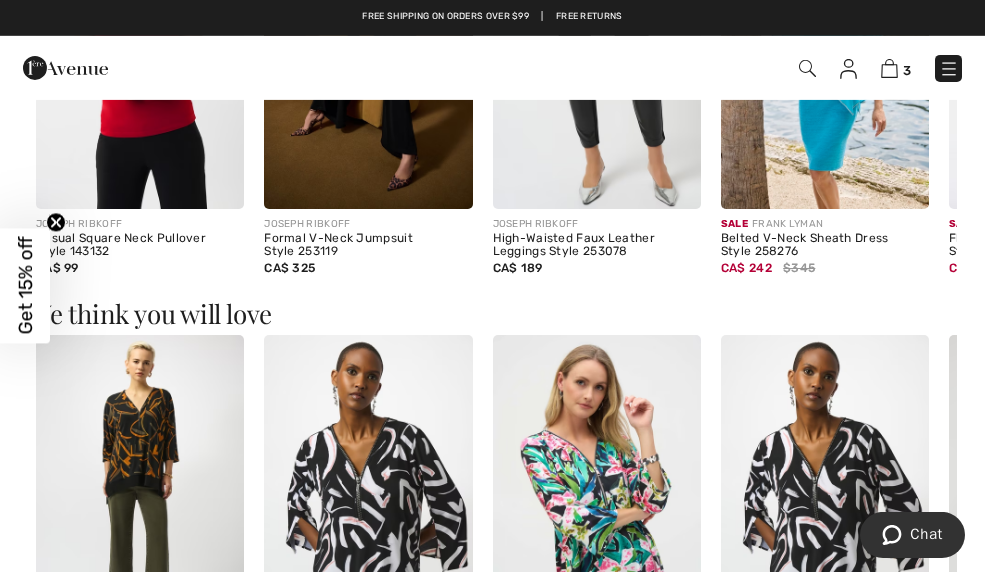 scroll, scrollTop: 2043, scrollLeft: 0, axis: vertical 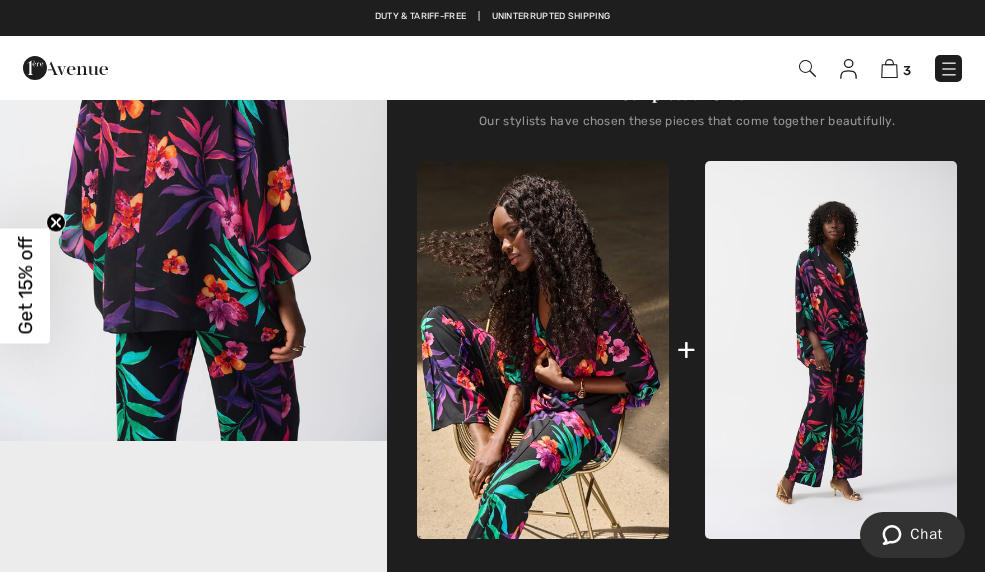 click at bounding box center (831, 350) 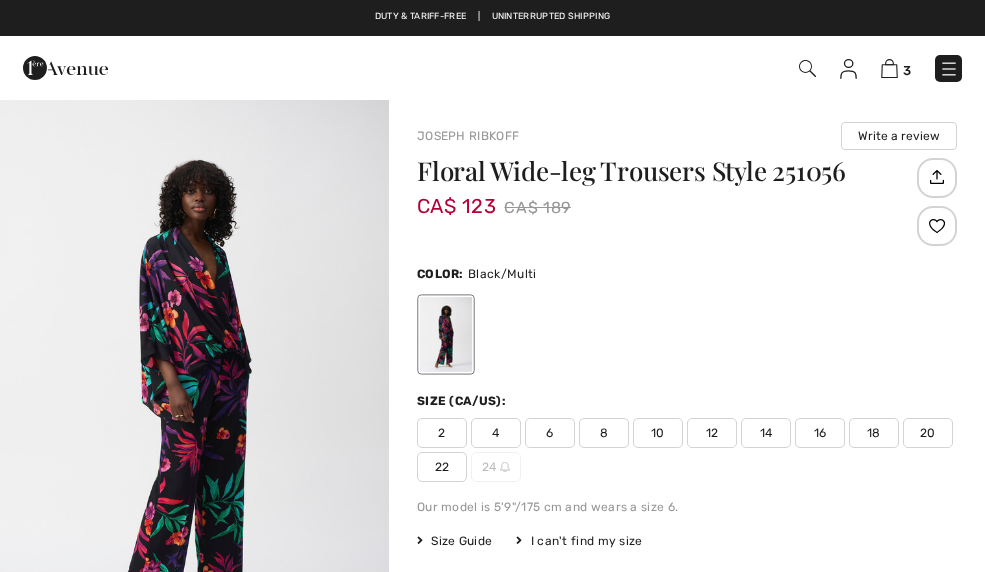 scroll, scrollTop: 0, scrollLeft: 0, axis: both 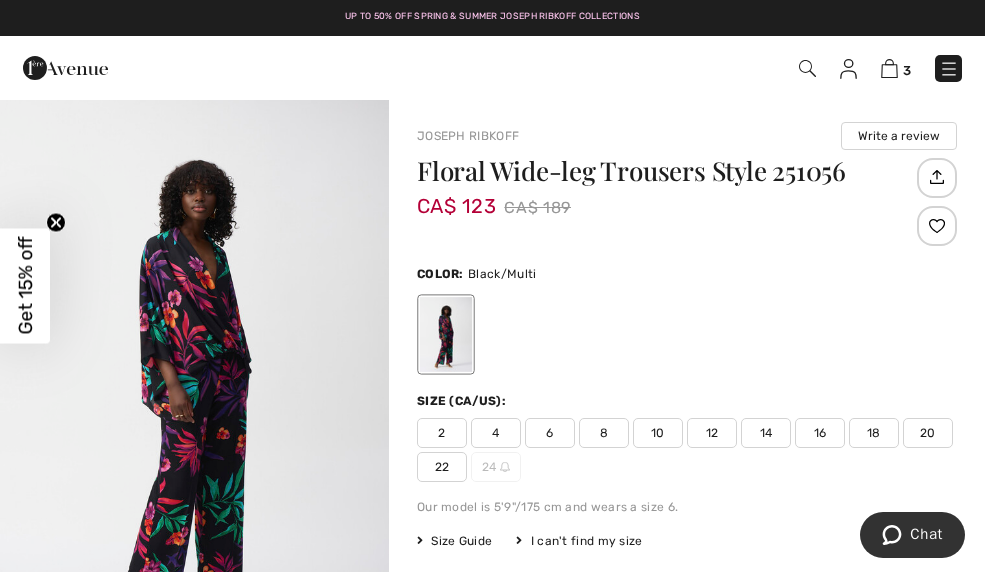 click on "CA$ 123 CA$ 189" at bounding box center [664, 207] 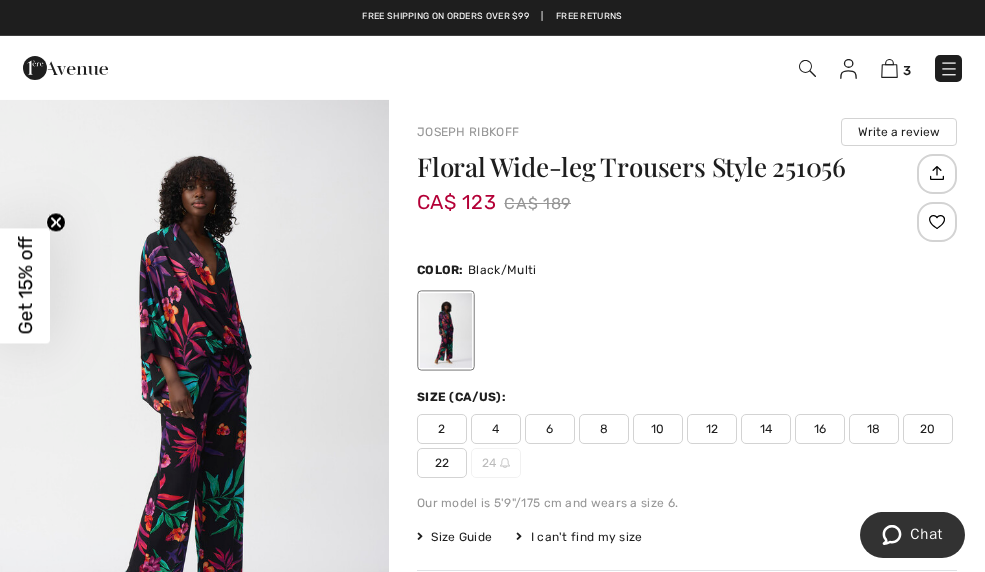 scroll, scrollTop: 0, scrollLeft: 0, axis: both 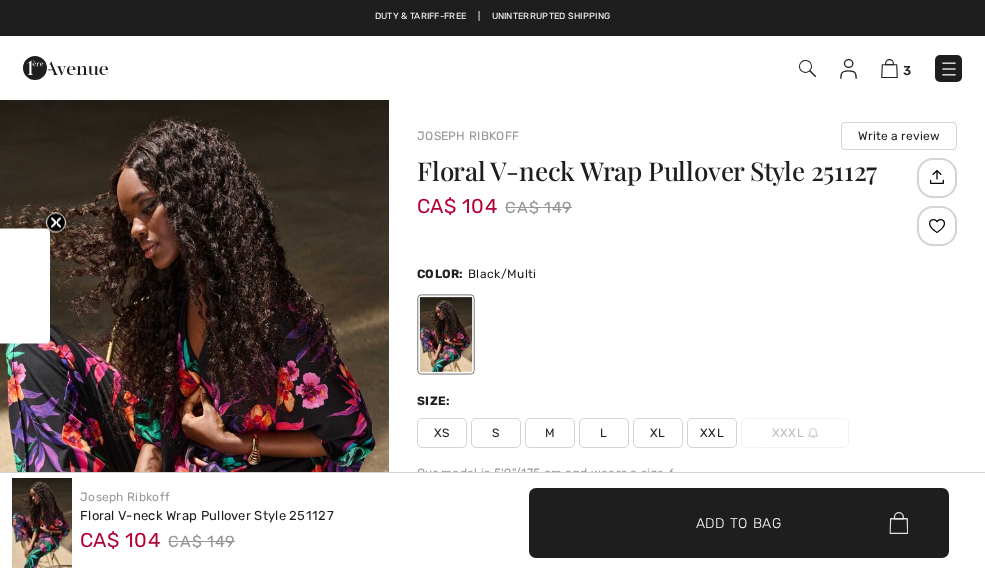 checkbox on "true" 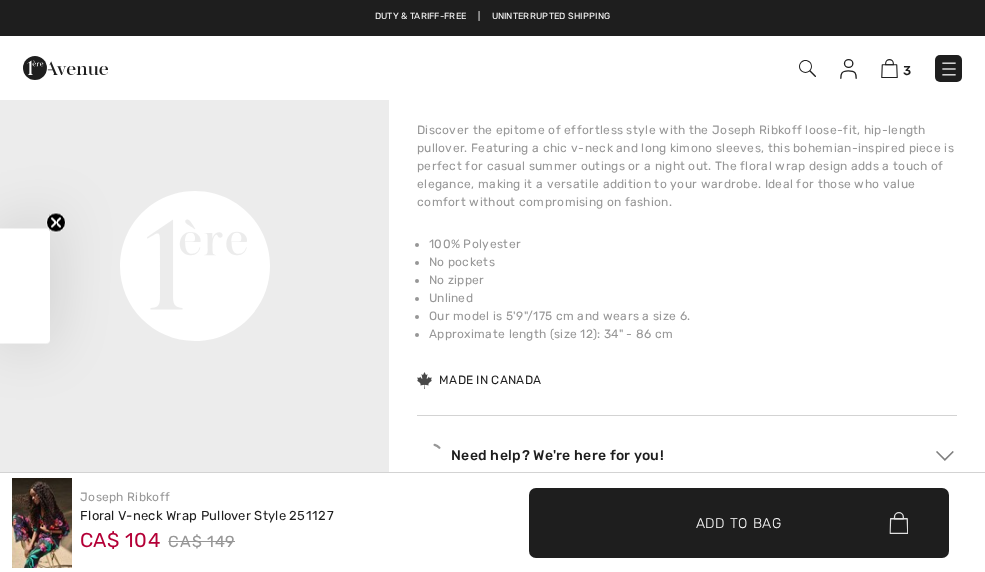 scroll, scrollTop: 0, scrollLeft: 0, axis: both 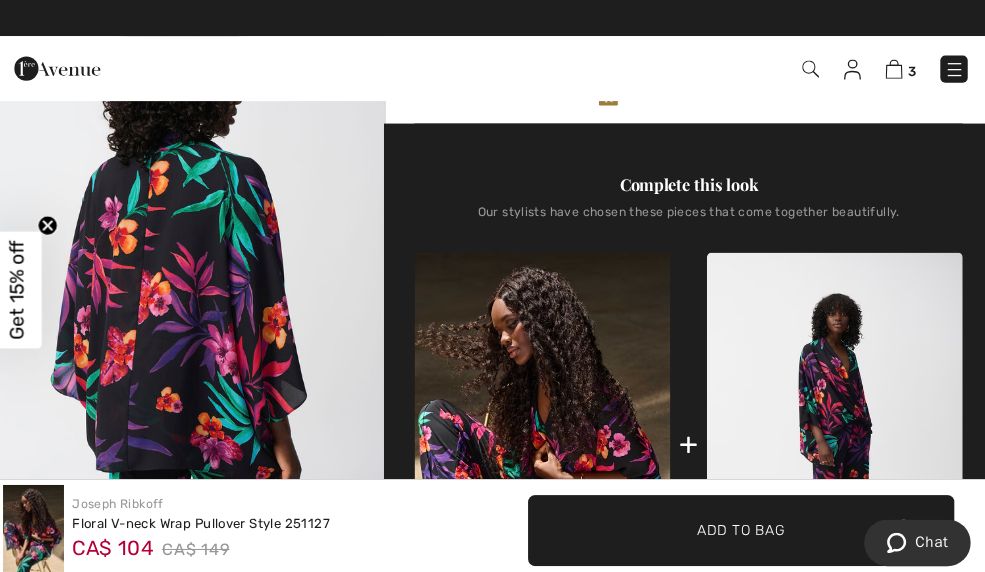 click on "3" at bounding box center [896, 68] 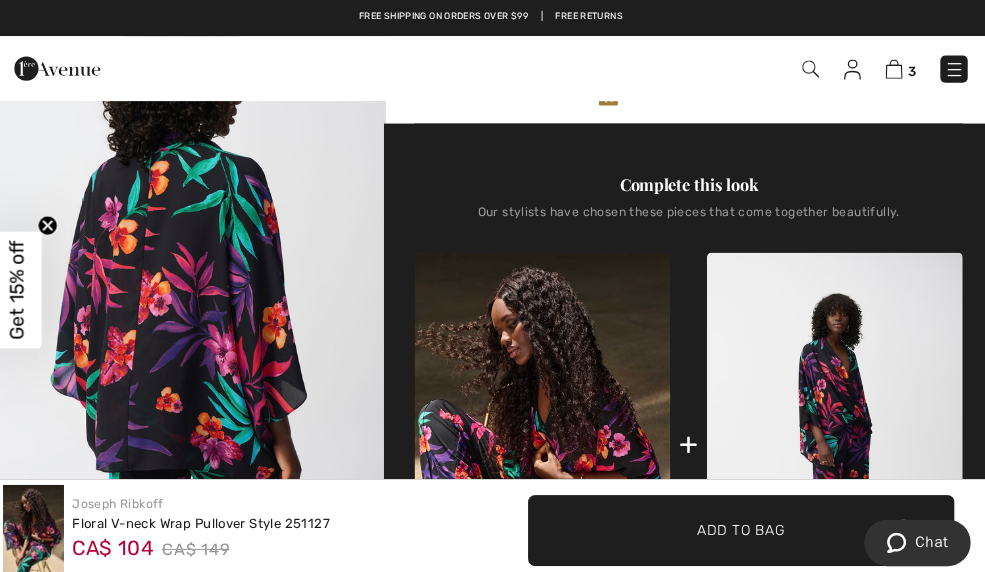 click at bounding box center [889, 68] 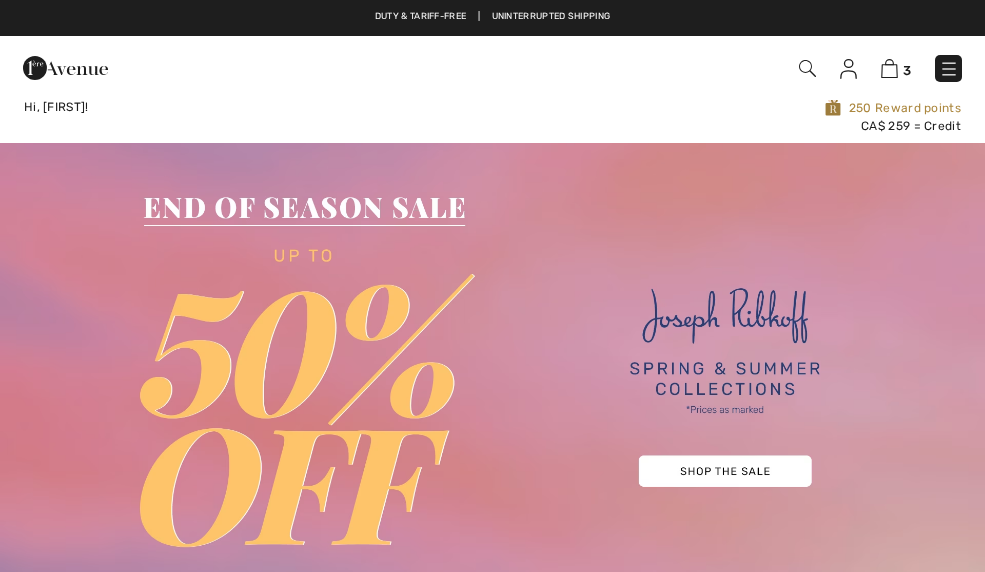 scroll, scrollTop: 0, scrollLeft: 0, axis: both 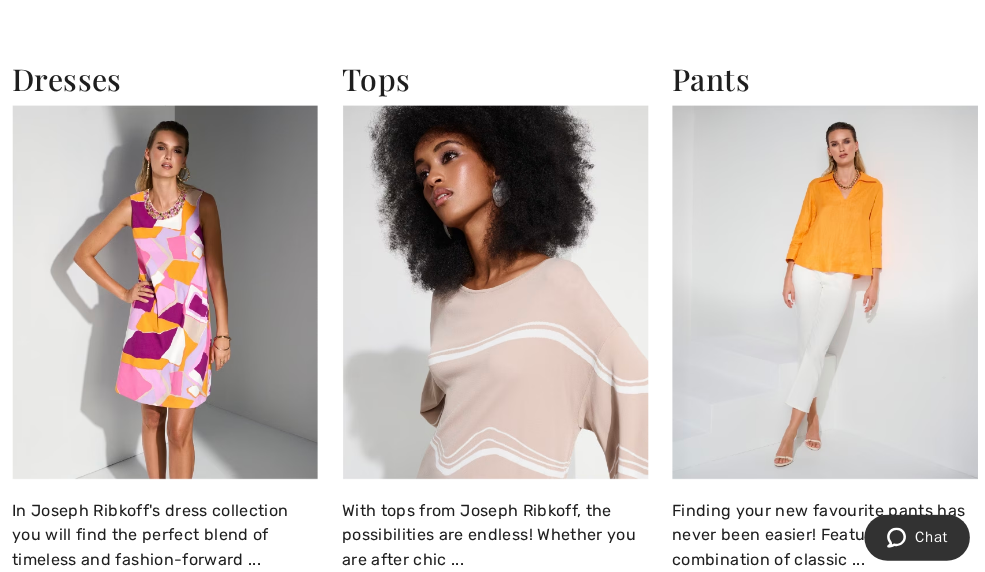 click at bounding box center [492, 291] 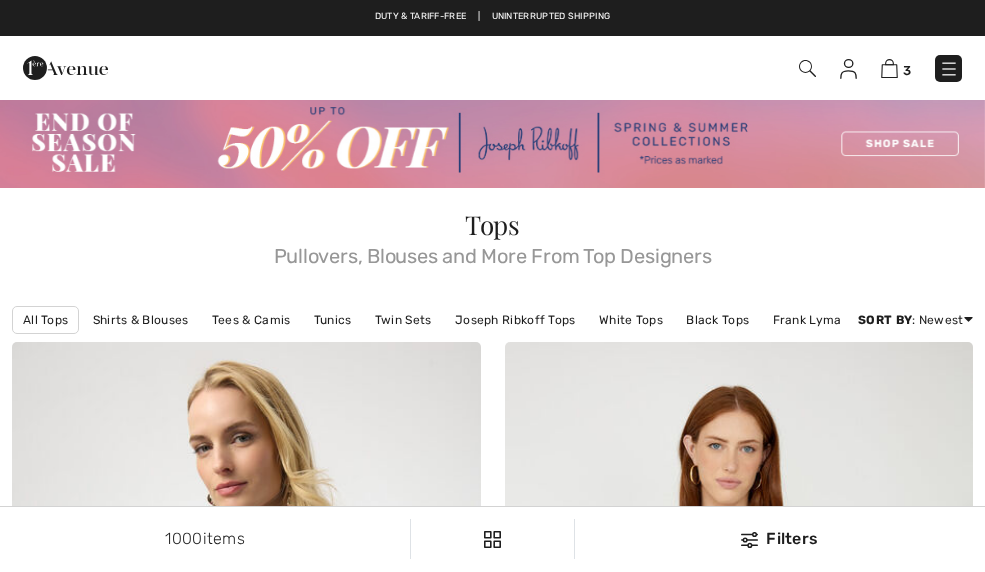 scroll, scrollTop: 0, scrollLeft: 0, axis: both 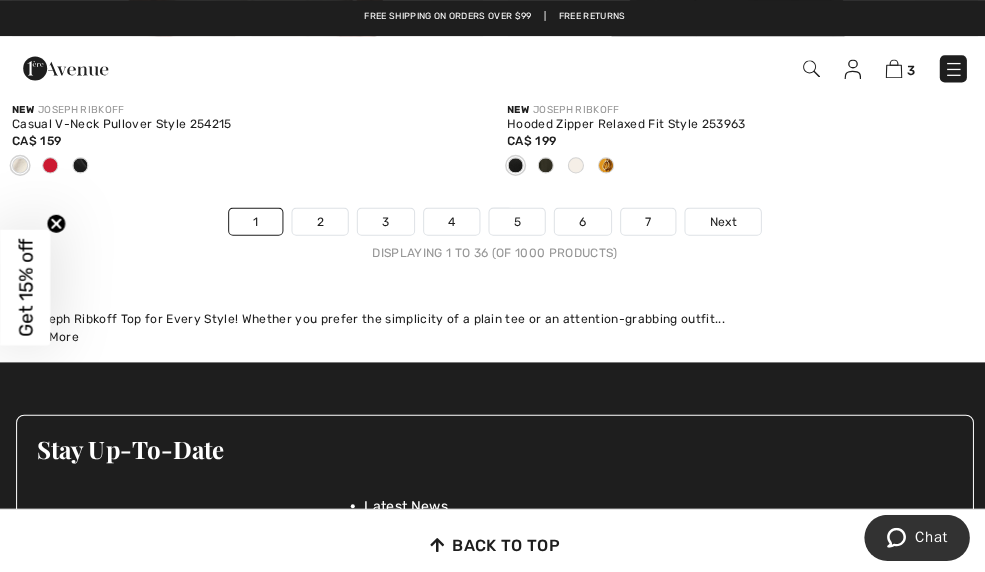 click on "We value your privacy We use cookies to enhance your browsing experience, serve personalized ads or content, and analyze our traffic. By clicking "Accept All", you consent to our use of cookies.   Privacy Policy Customize    Accept All   Customize Consent Preferences   We use cookies to help you navigate efficiently and perform certain functions. You will find detailed information about all cookies under each consent category below. The cookies that are categorized as "Necessary" are stored on your browser as they are essential for enabling the basic functionalities of the site. ...  Show more Necessary Always Active Necessary cookies are required to enable the basic features of this site, such as providing secure log-in or adjusting your consent preferences. These cookies do not store any personally identifiable data. Cookie _bamls_usid Duration 1 year Description Description is currently not available. Cookie PHPSESSID Duration session Description Cookie __cfruid Duration session Description Cookie IDE" at bounding box center (492, -14330) 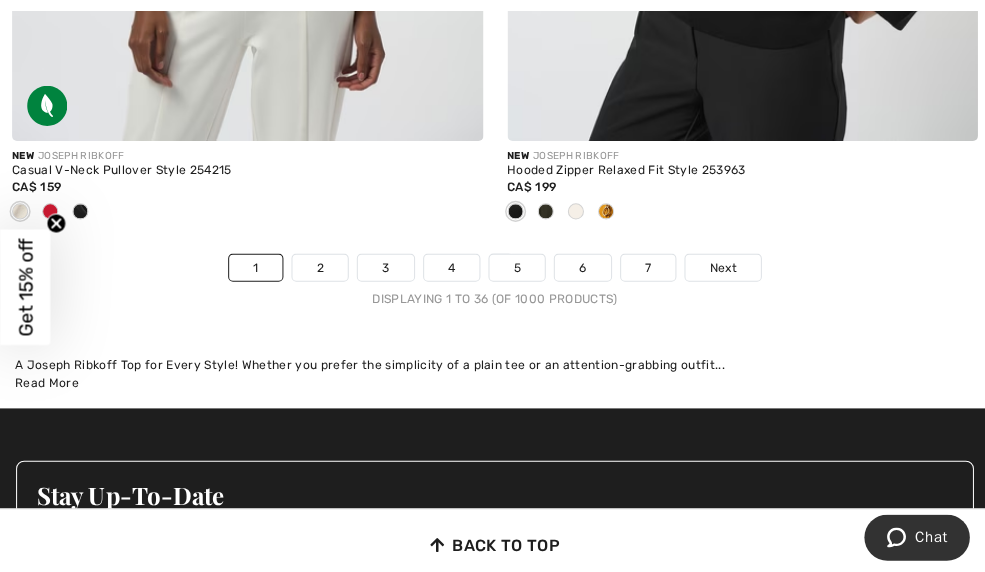 scroll, scrollTop: 14569, scrollLeft: 0, axis: vertical 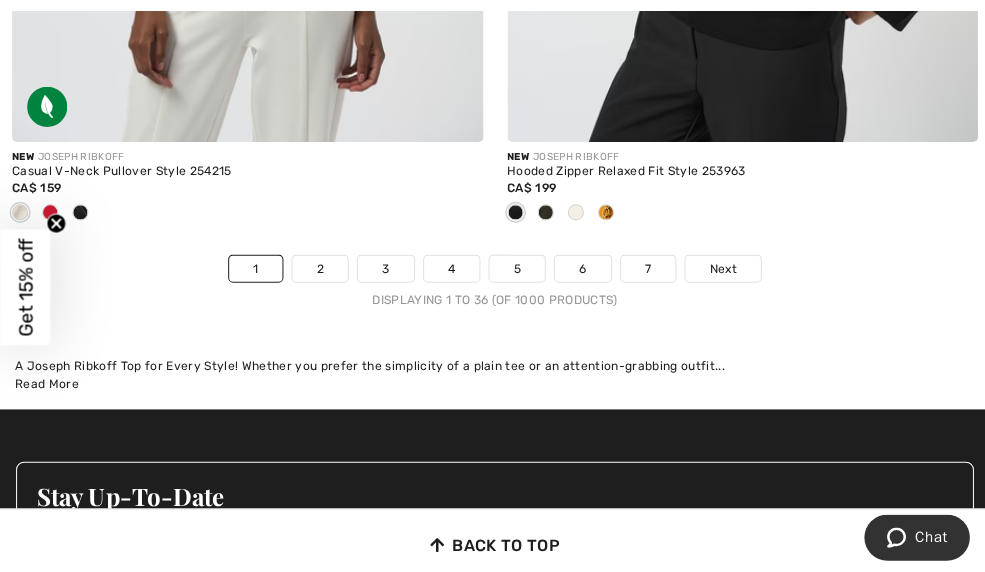 click on "Next" at bounding box center (719, 267) 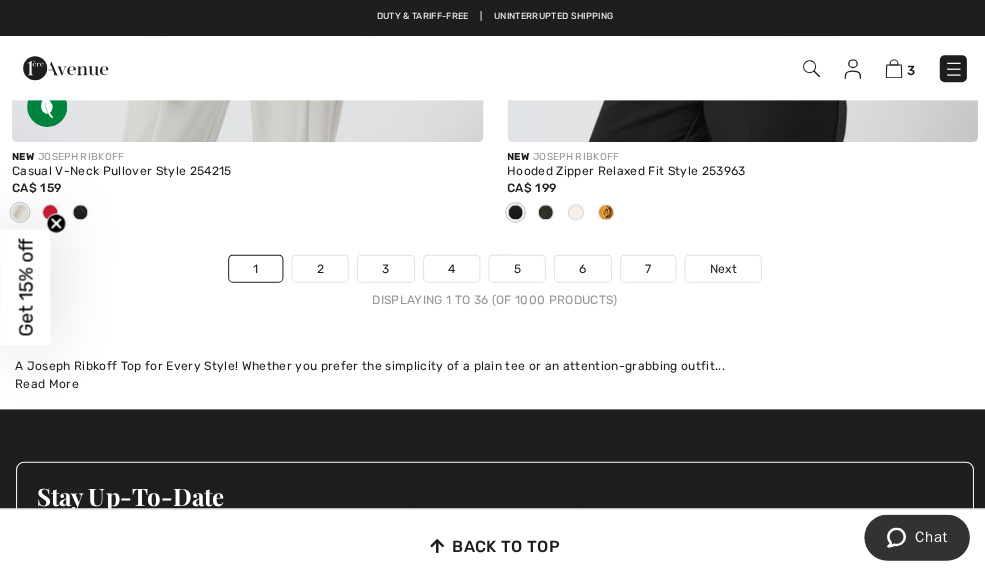 click on "New JOSEPH RIBKOFF
Casual V-Neck Pullover Style 254215
CA$ 159" at bounding box center (246, 197) 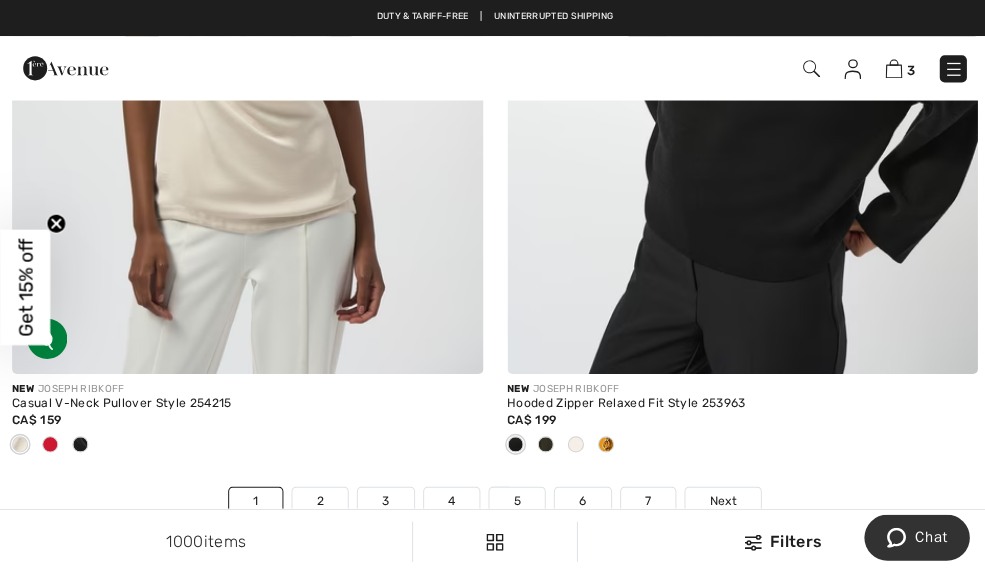 click on "Next" at bounding box center (719, 498) 